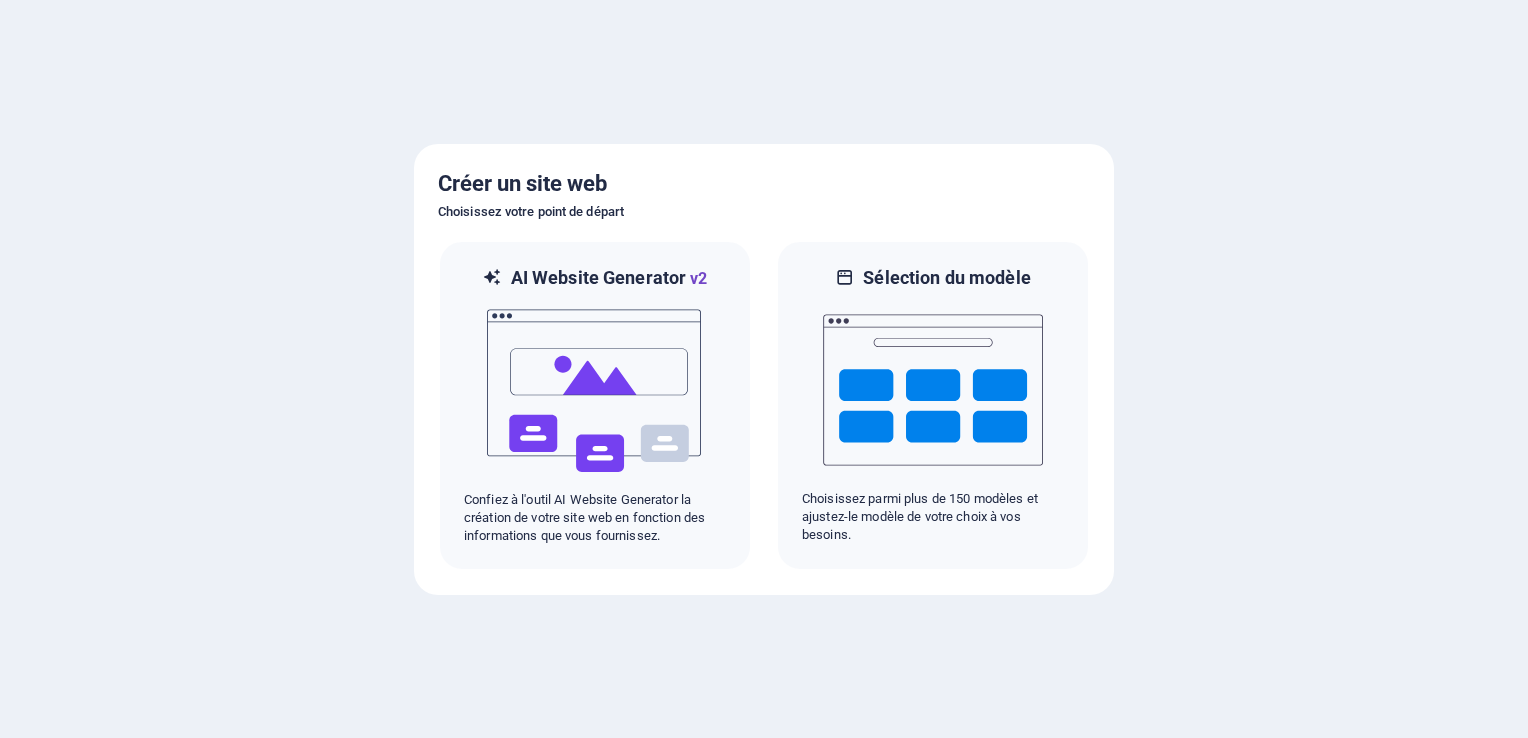 scroll, scrollTop: 0, scrollLeft: 0, axis: both 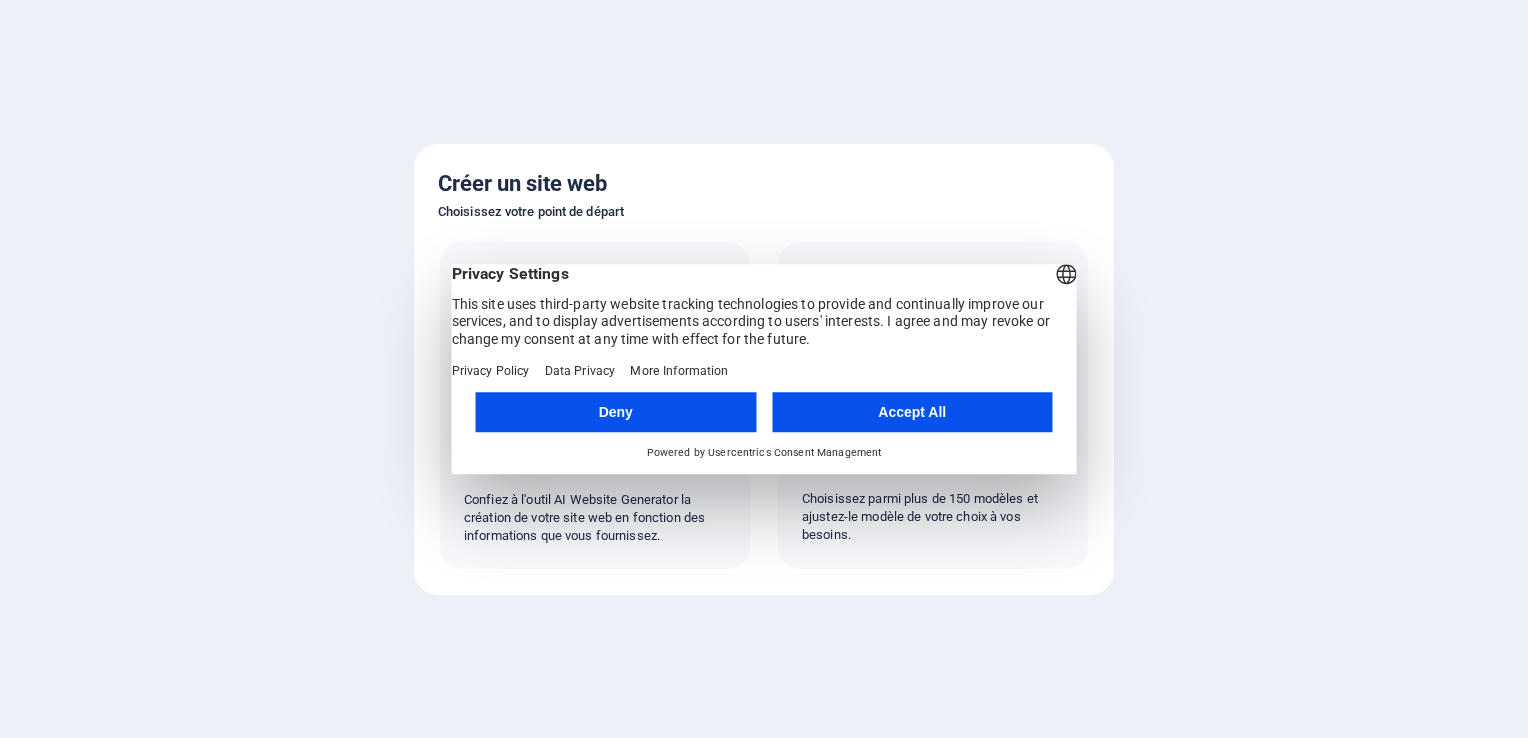 click on "Accept All" at bounding box center [912, 412] 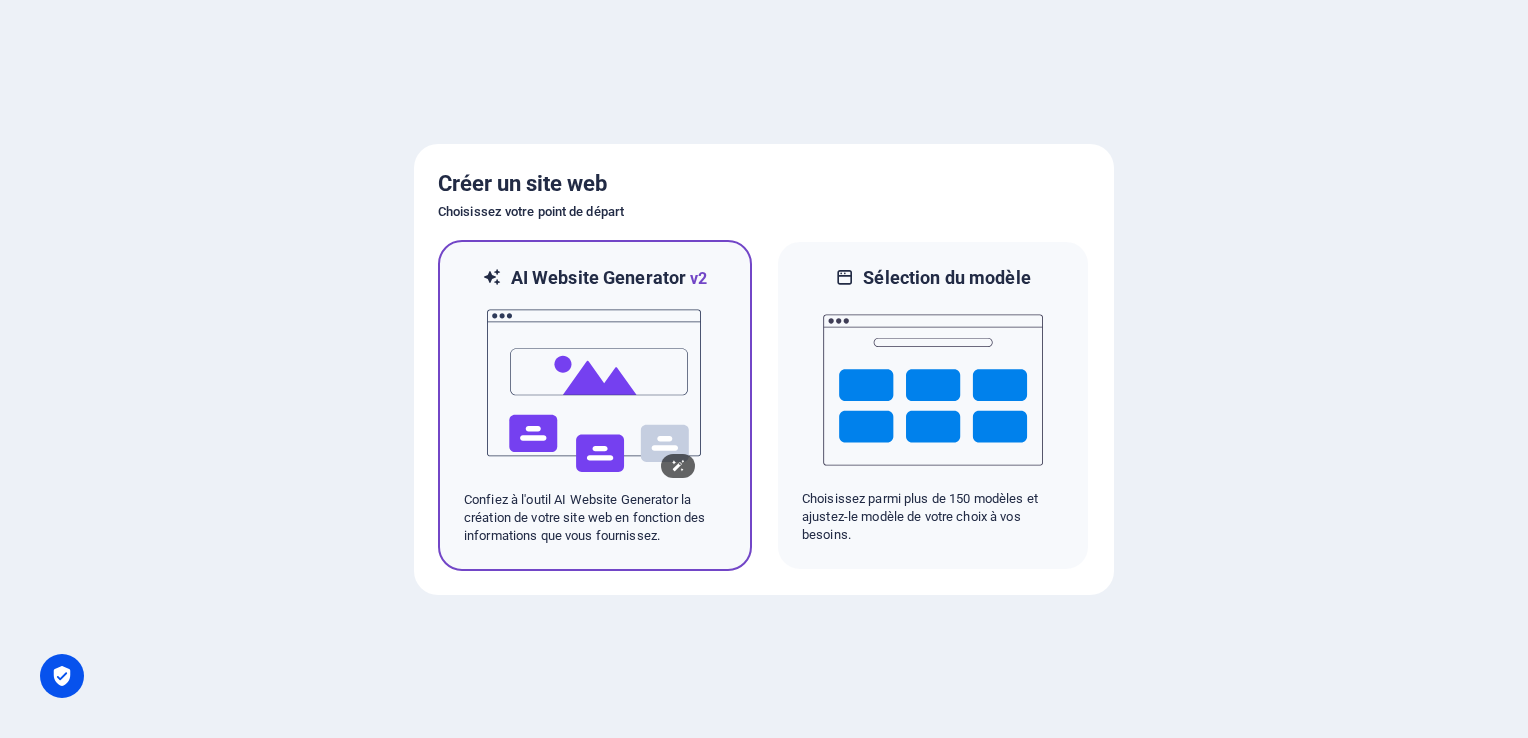 click at bounding box center [595, 391] 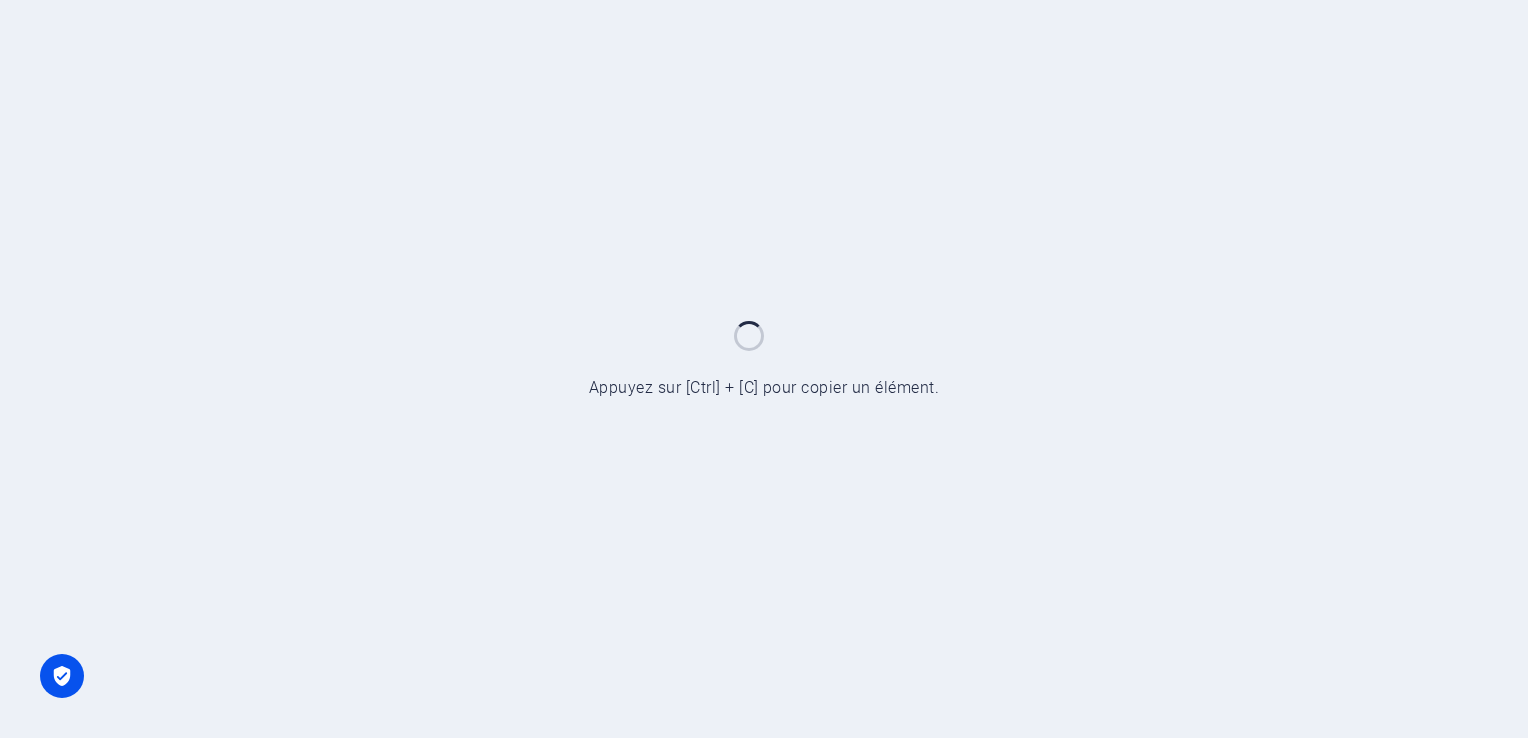 scroll, scrollTop: 0, scrollLeft: 0, axis: both 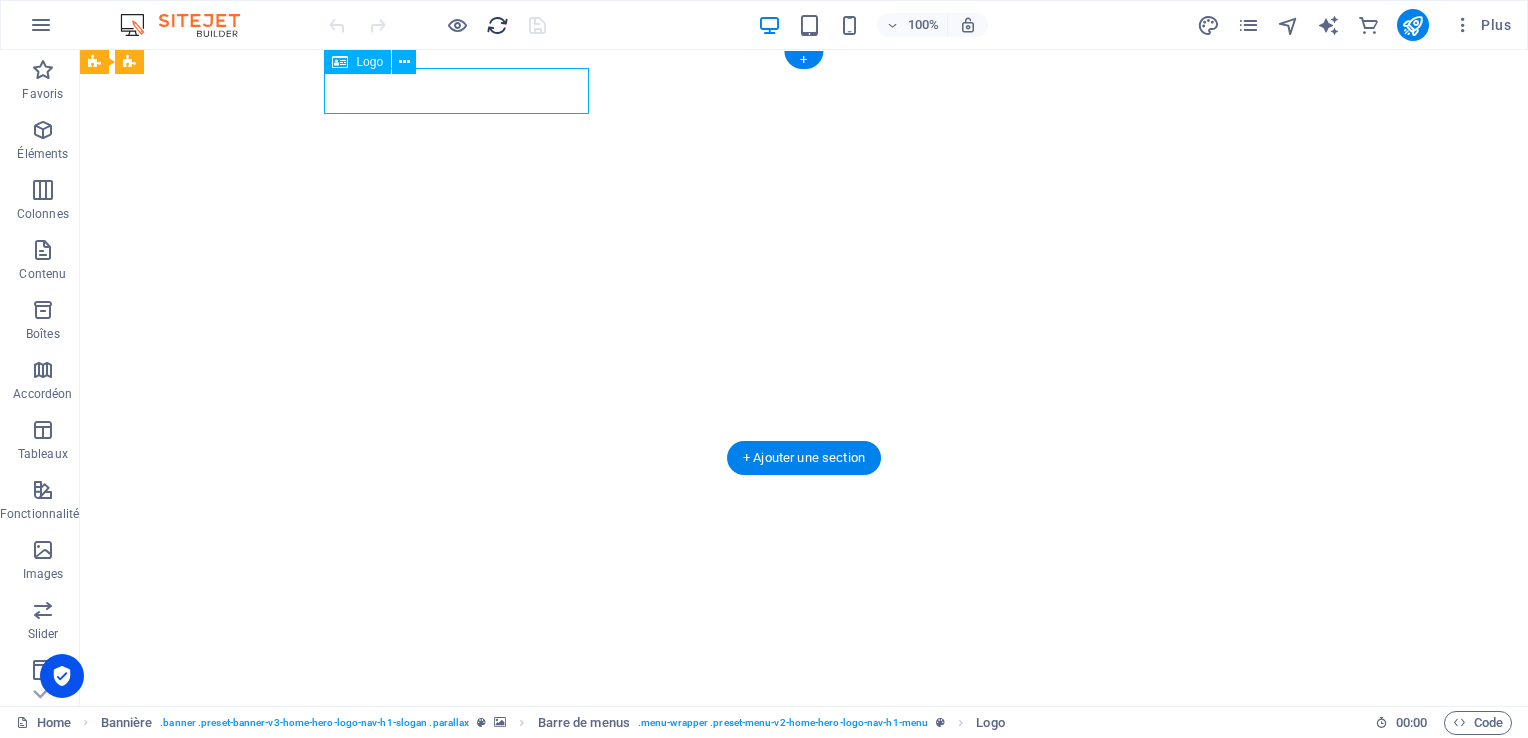 select on "px" 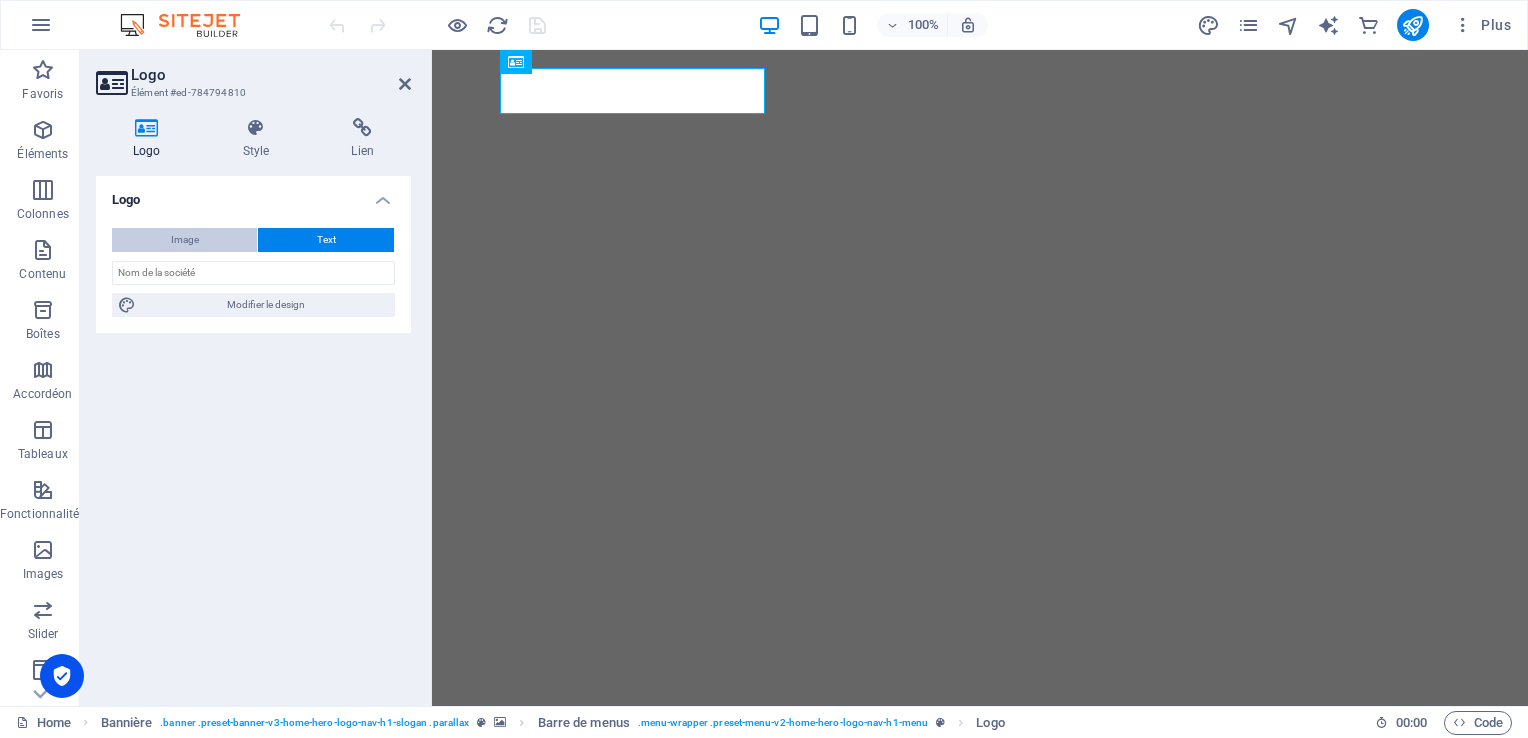 click on "Image" at bounding box center (185, 240) 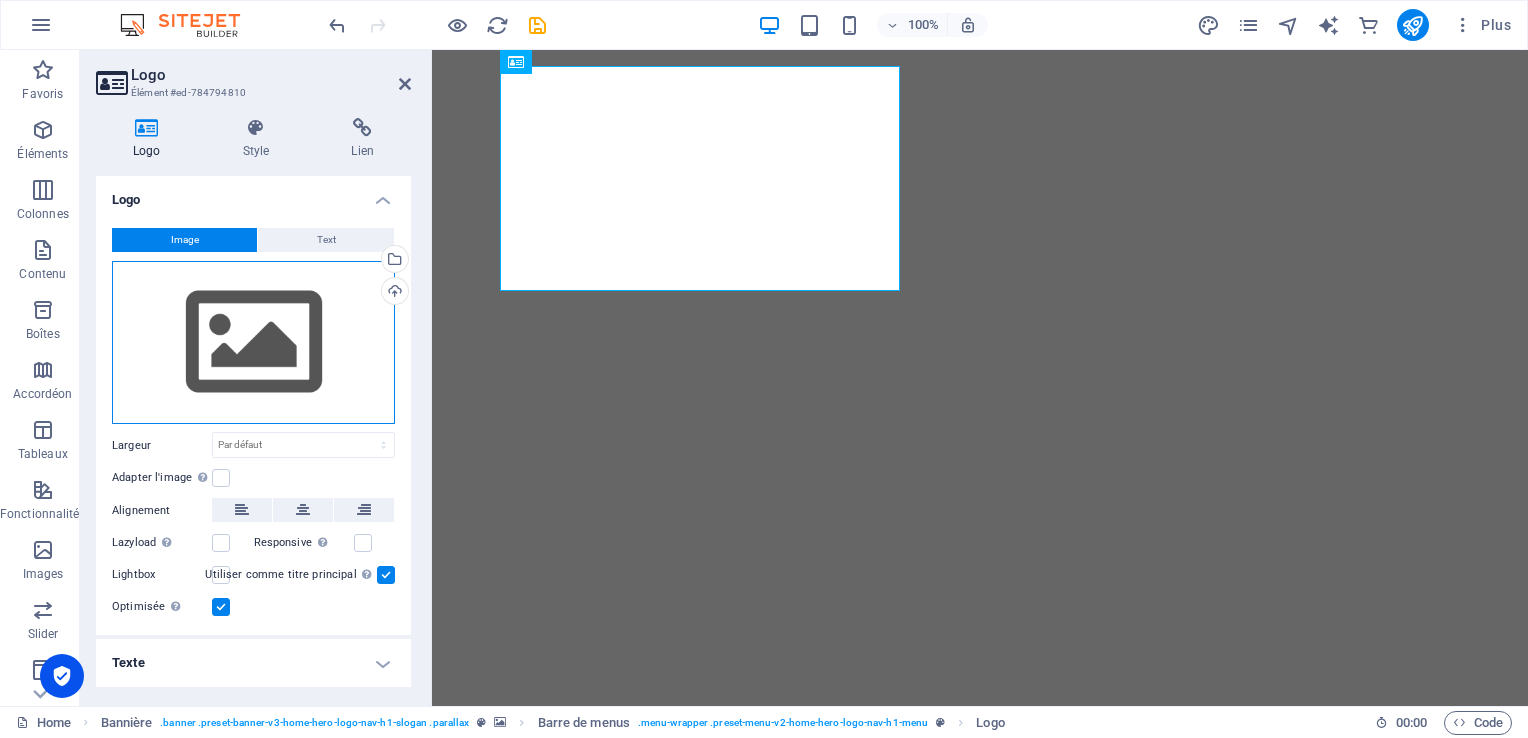 click on "Glissez les fichiers ici, cliquez pour choisir les fichiers ou  sélectionnez les fichiers depuis Fichiers ou depuis notre stock gratuit de photos et de vidéos" at bounding box center [253, 343] 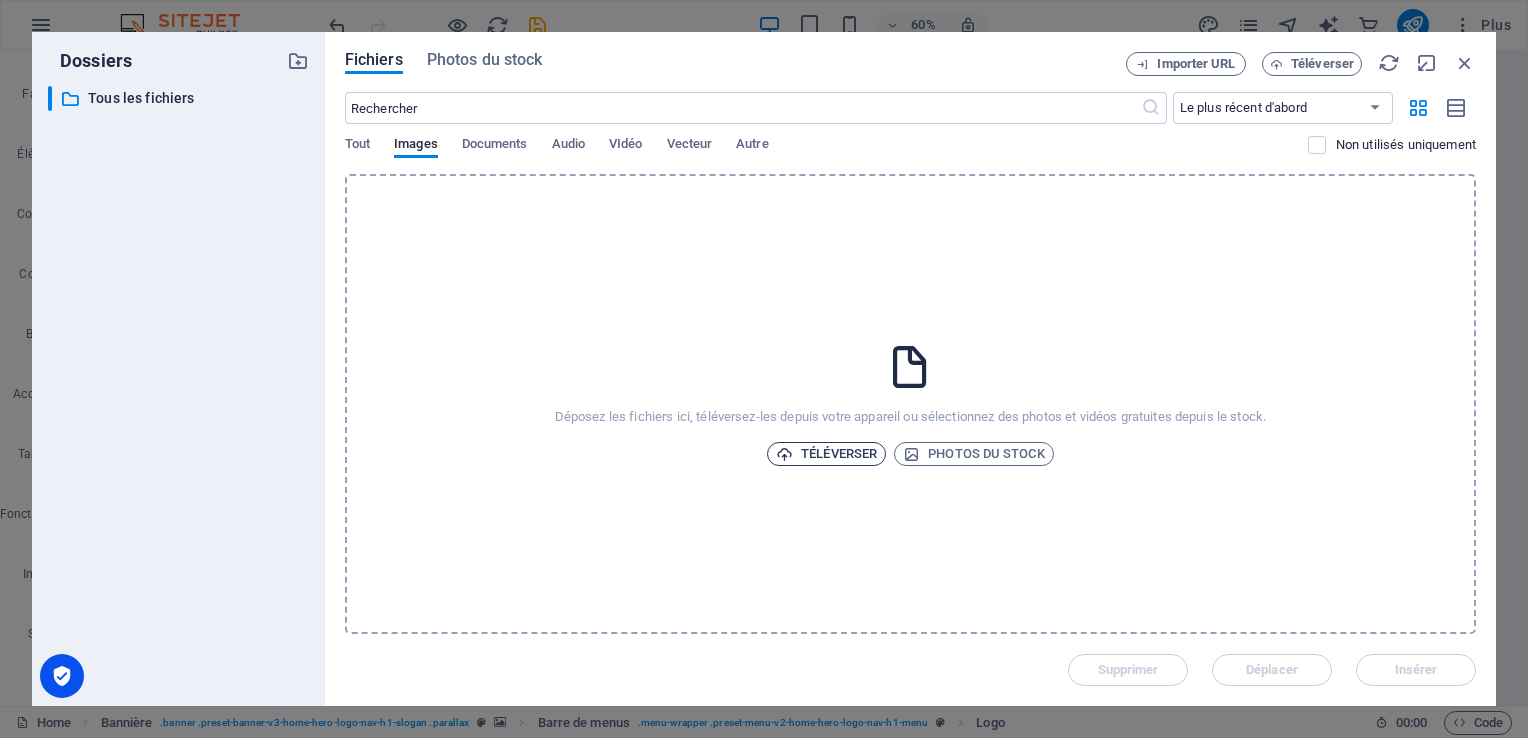 click on "Téléverser" at bounding box center [826, 454] 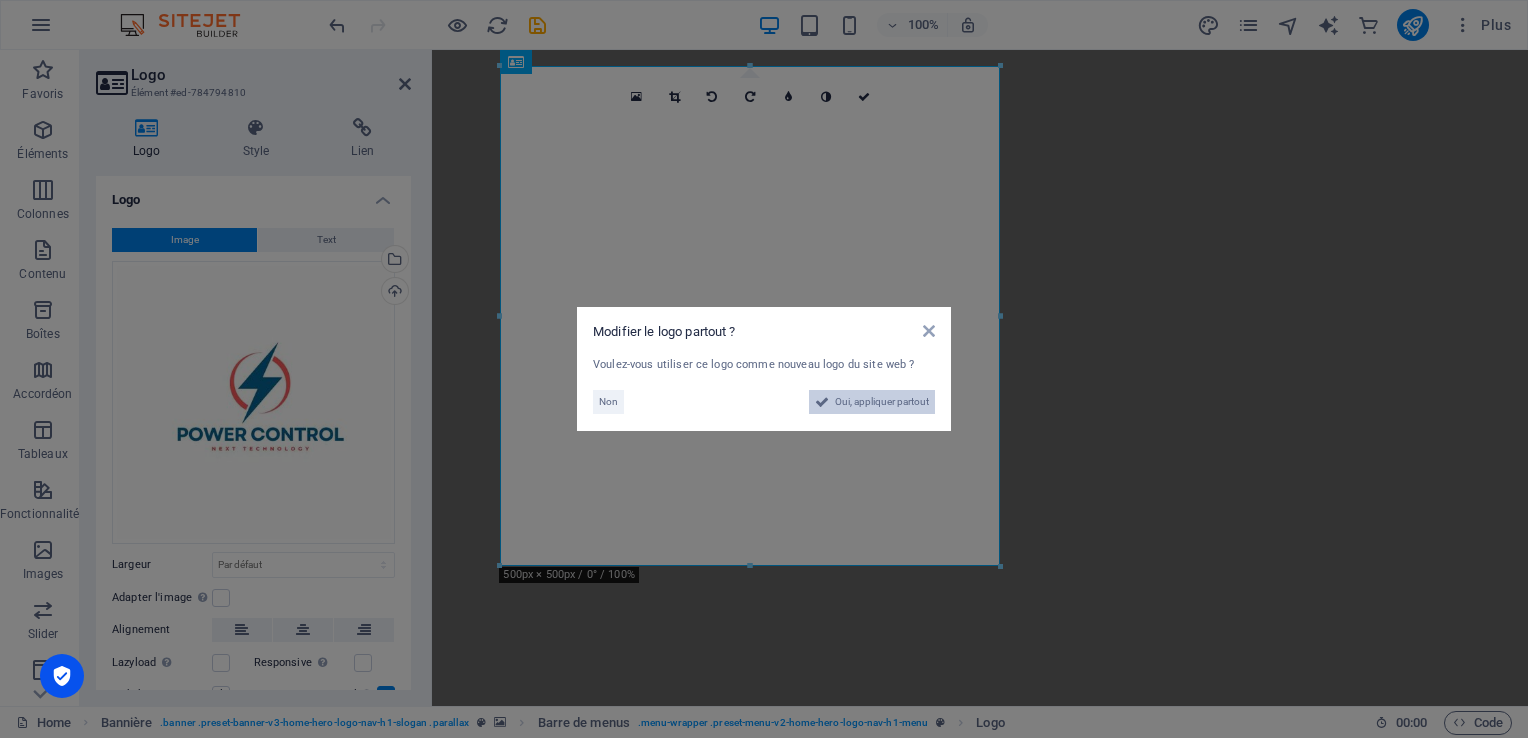 click on "Oui, appliquer partout" at bounding box center [882, 402] 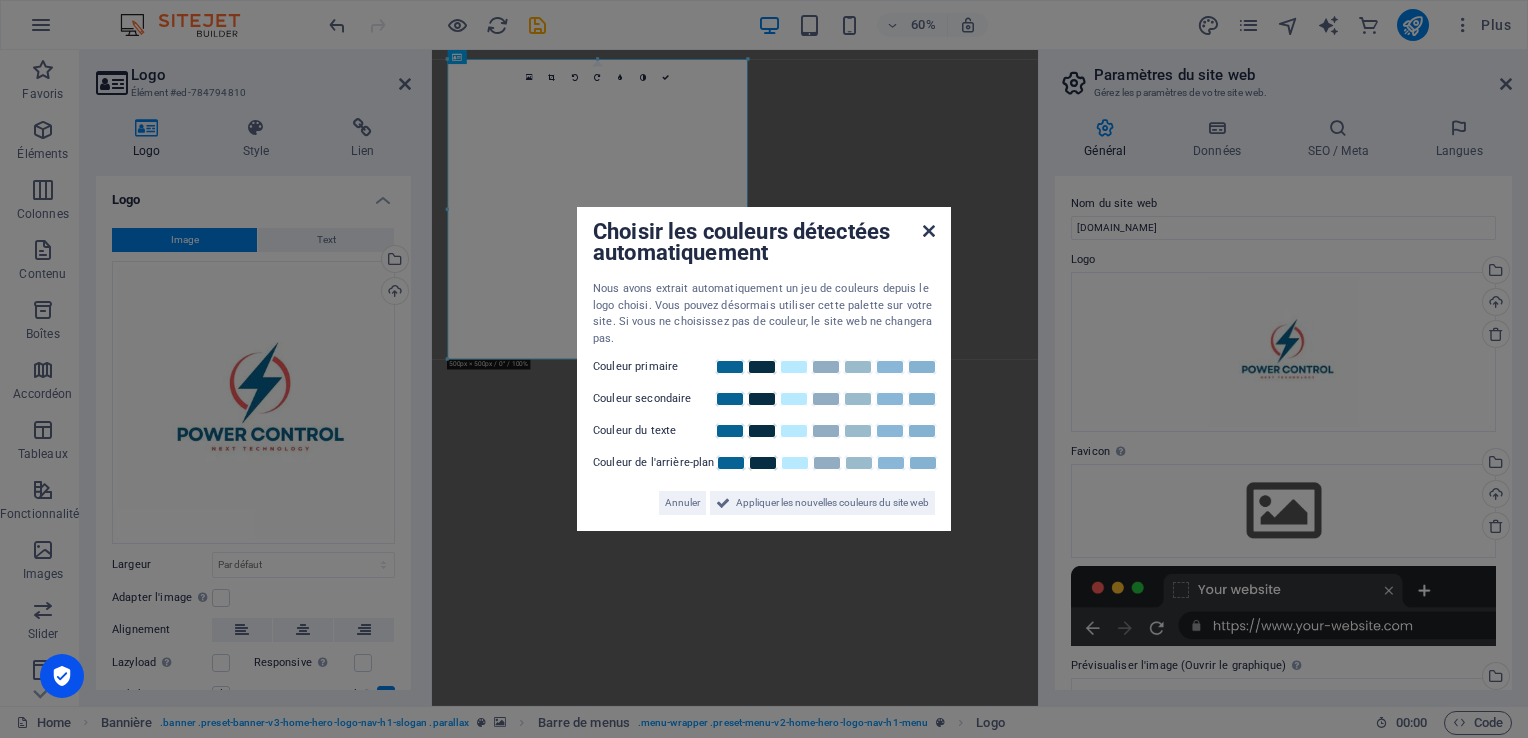 click at bounding box center [929, 231] 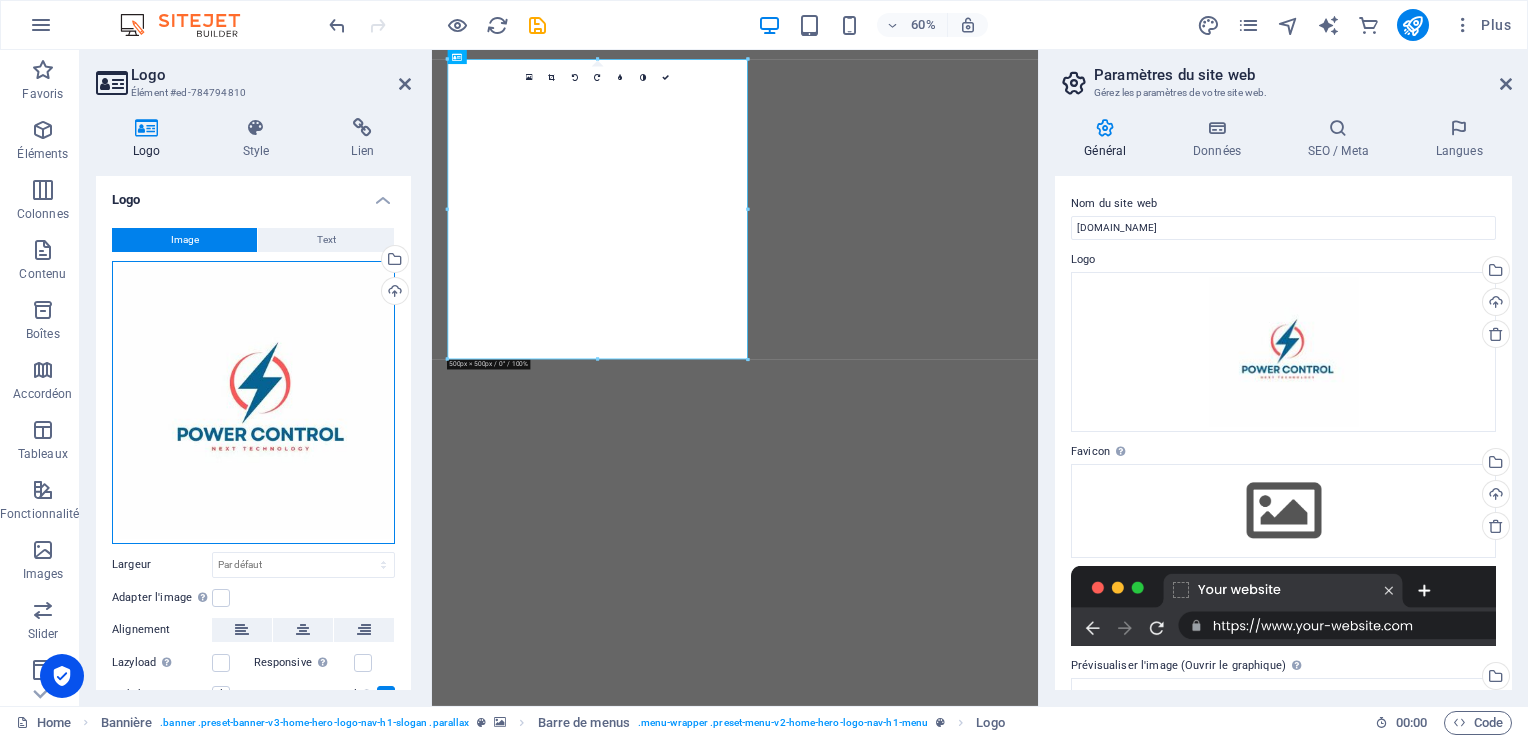 click on "Glissez les fichiers ici, cliquez pour choisir les fichiers ou  sélectionnez les fichiers depuis Fichiers ou depuis notre stock gratuit de photos et de vidéos" at bounding box center (253, 402) 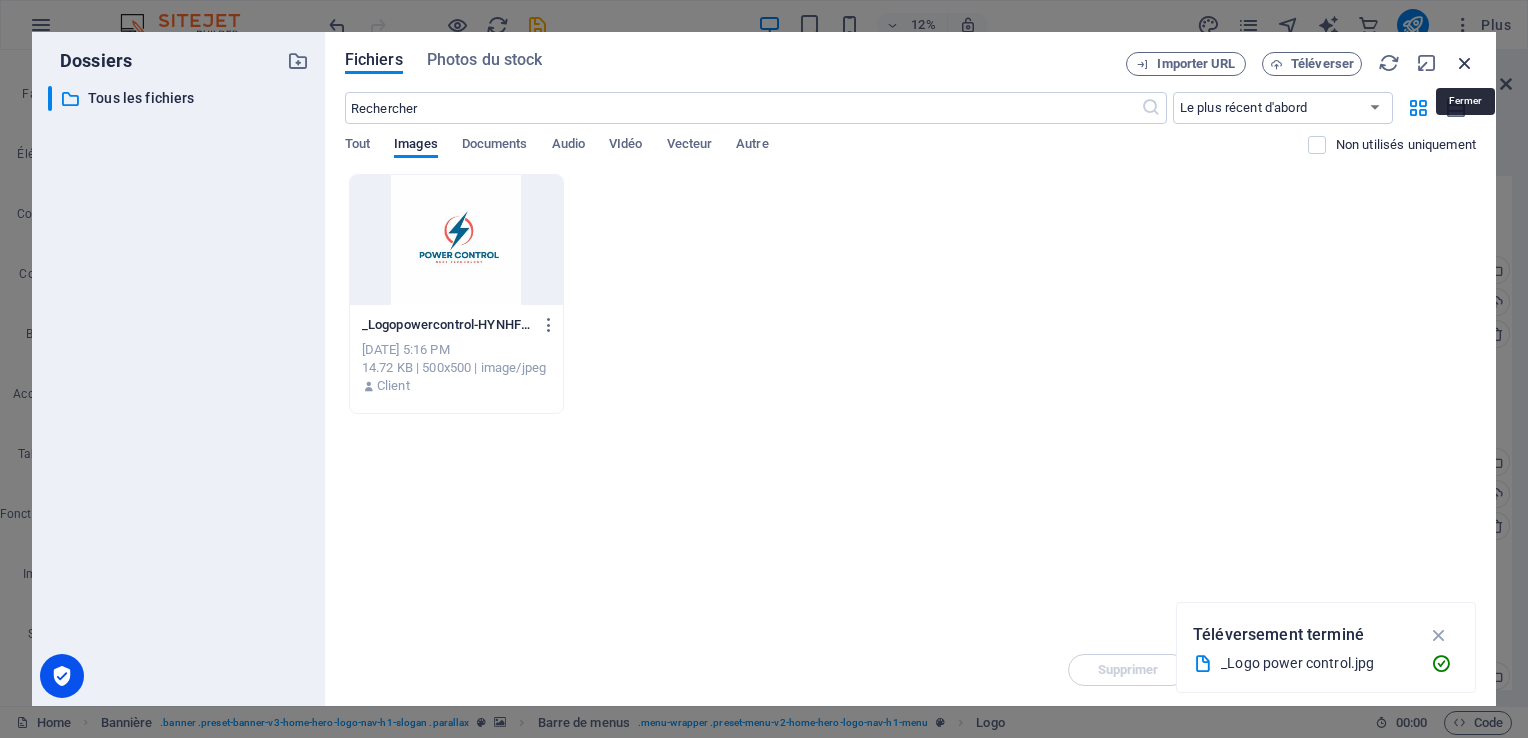 click at bounding box center [1465, 63] 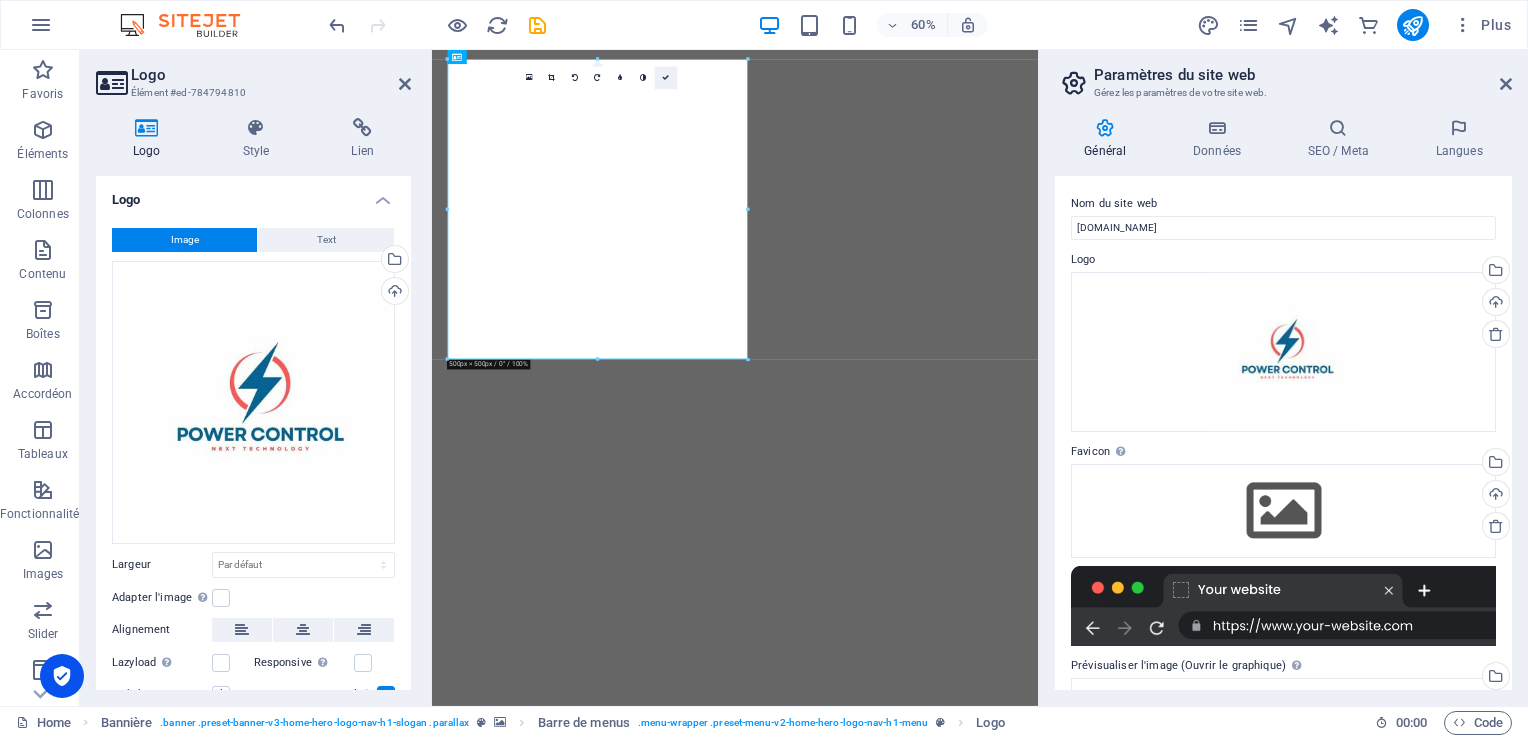 click at bounding box center [665, 78] 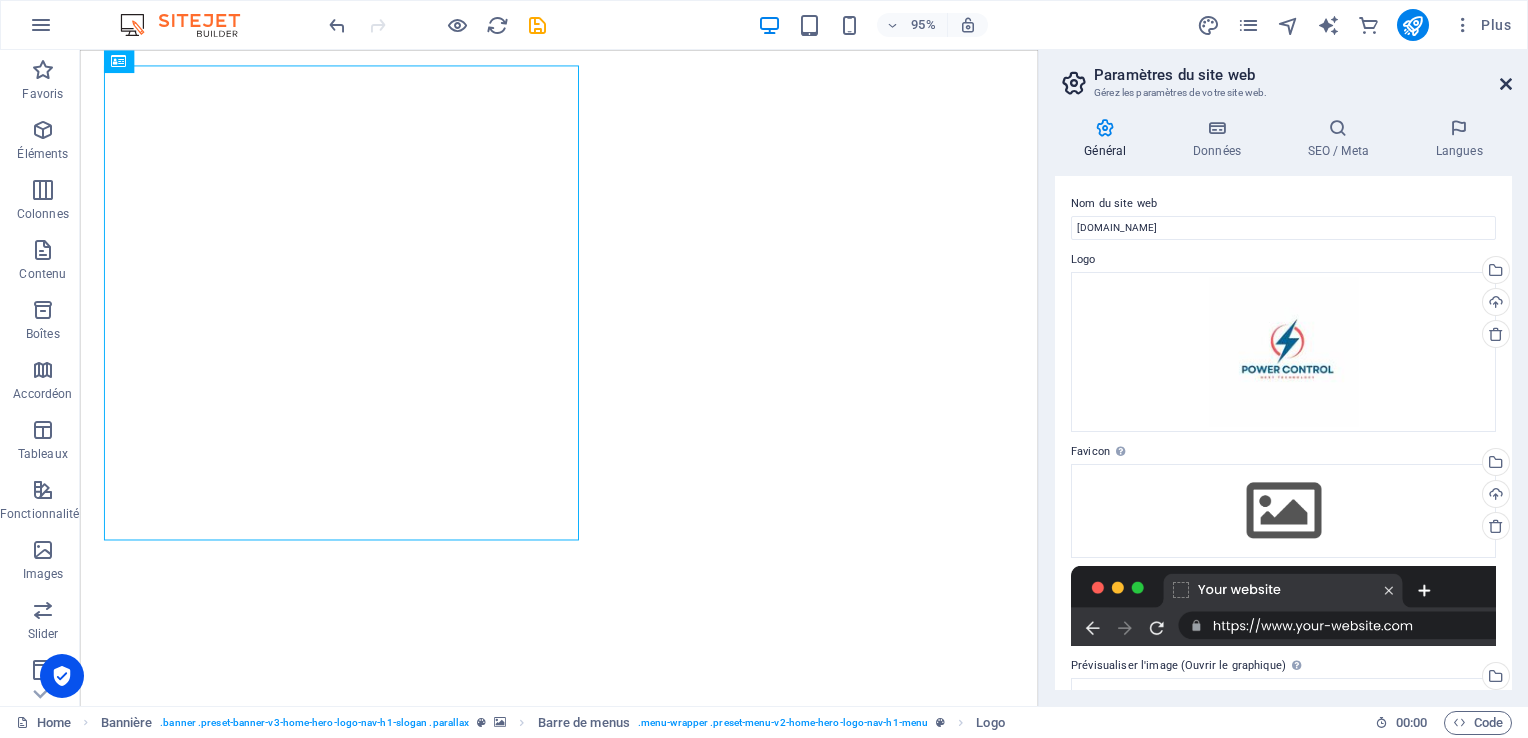 click at bounding box center [1506, 84] 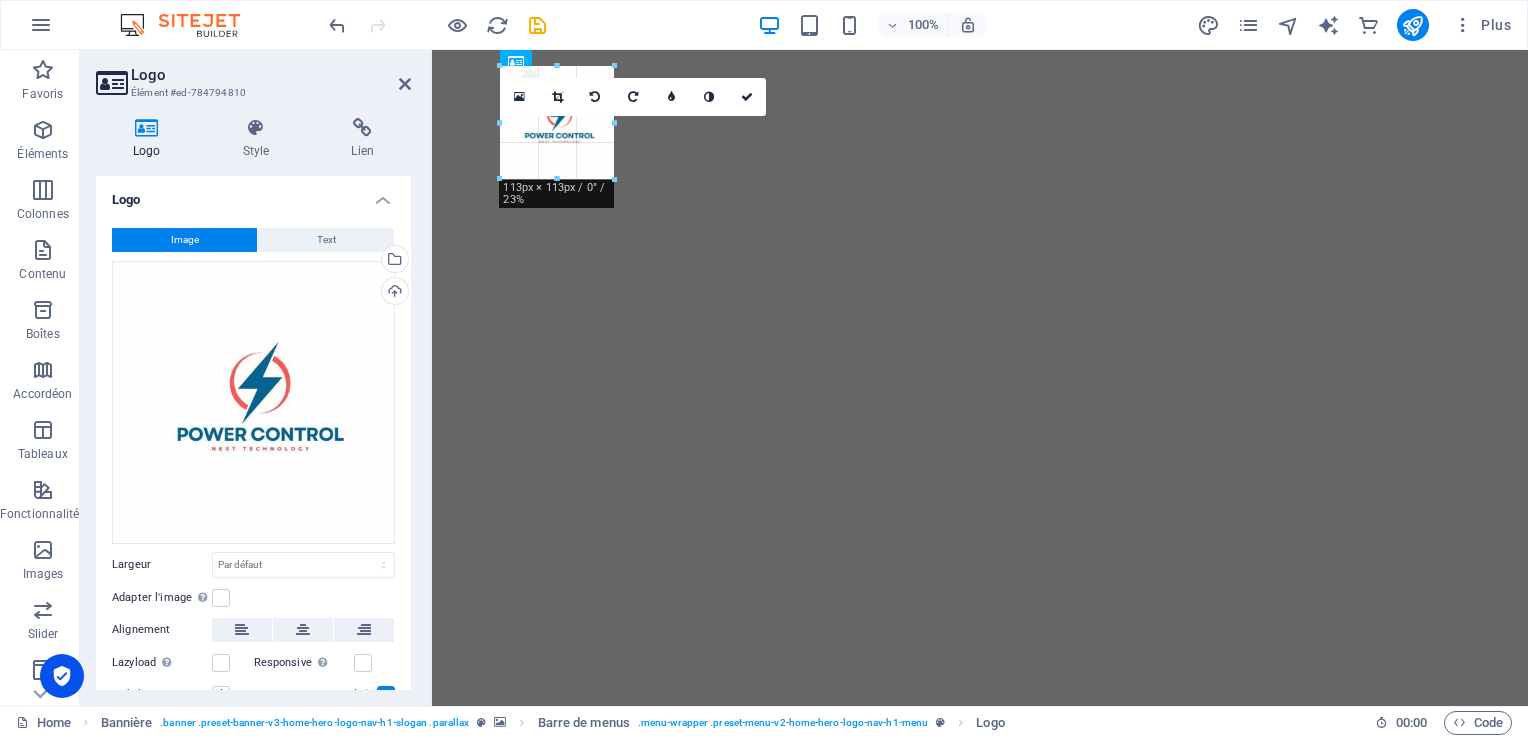 drag, startPoint x: 756, startPoint y: 567, endPoint x: 524, endPoint y: 180, distance: 451.2128 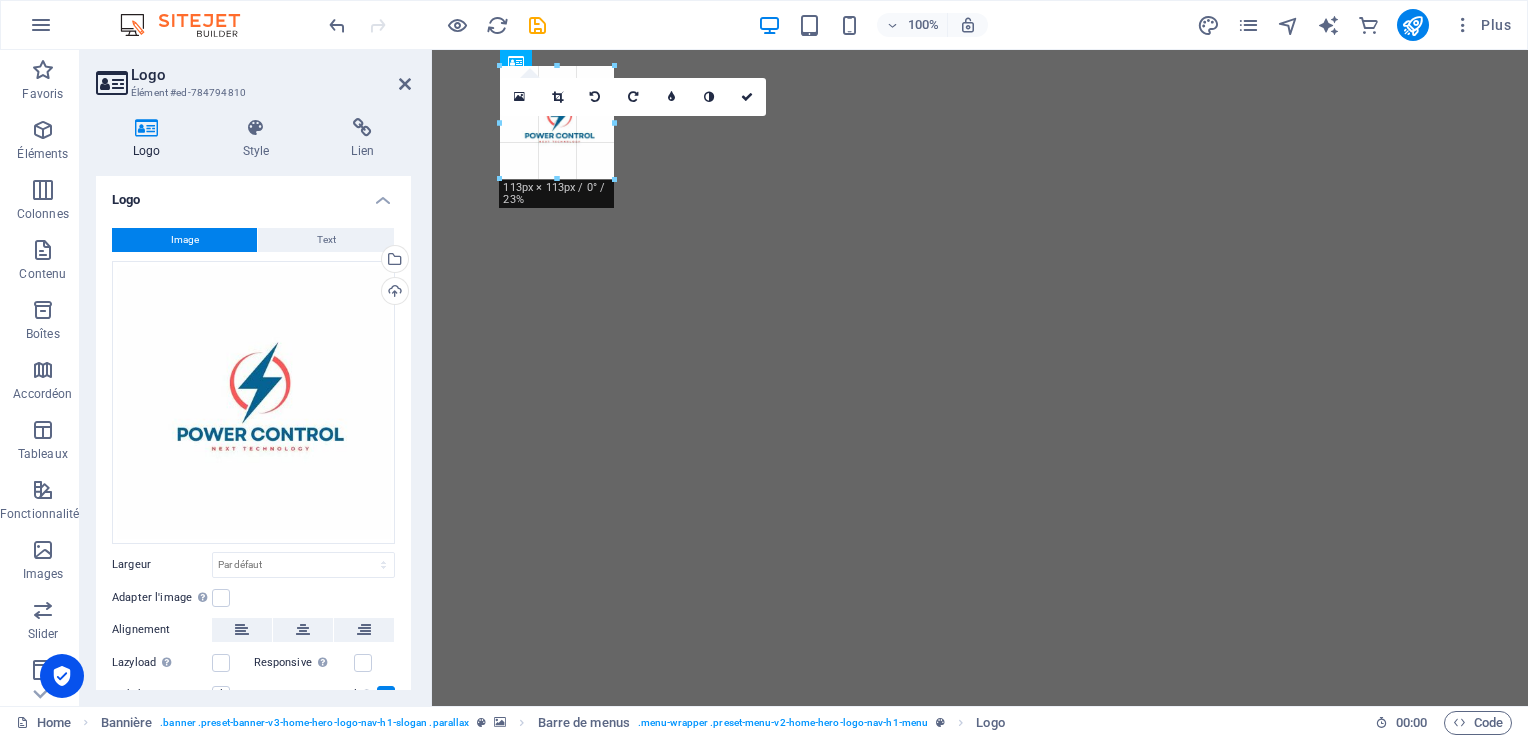 type on "113" 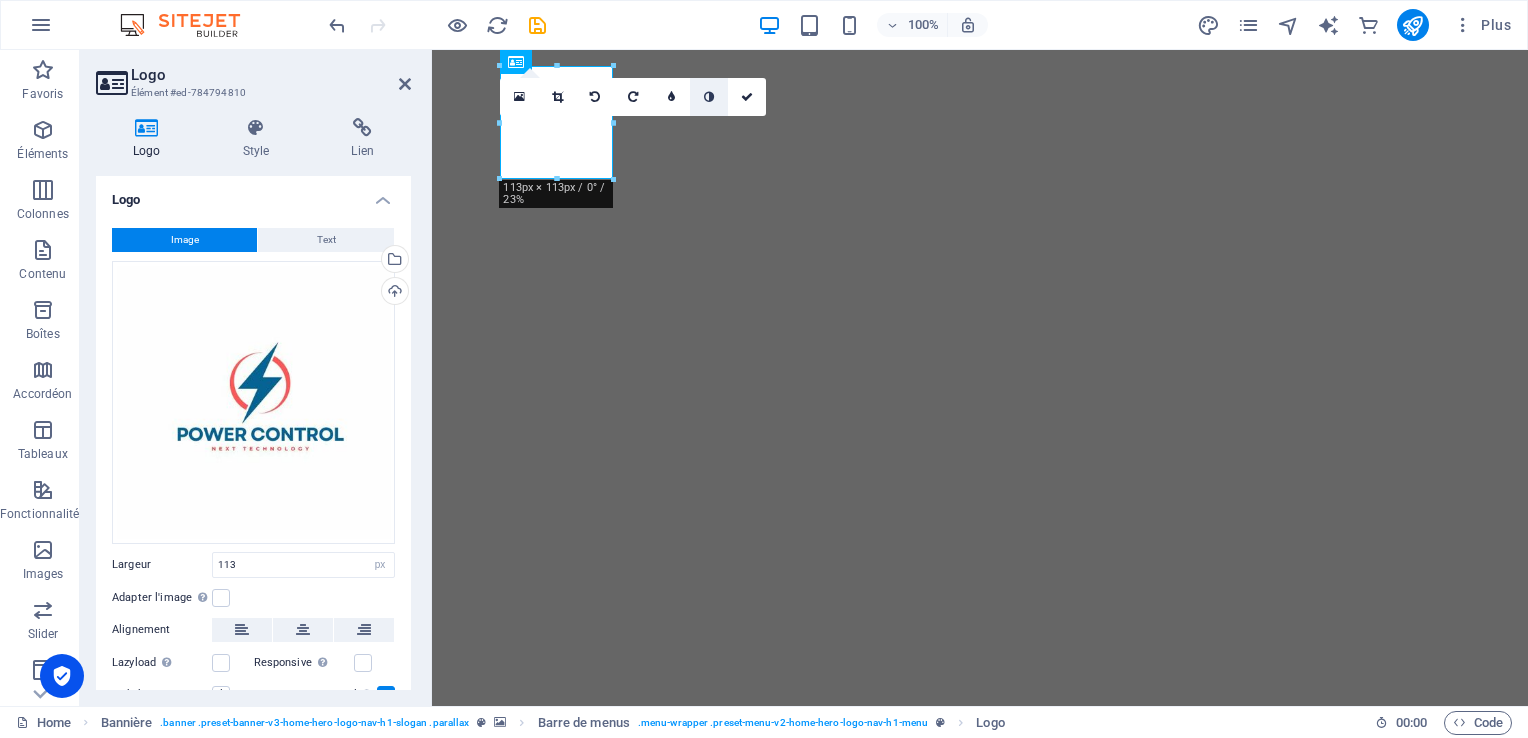 click at bounding box center [709, 97] 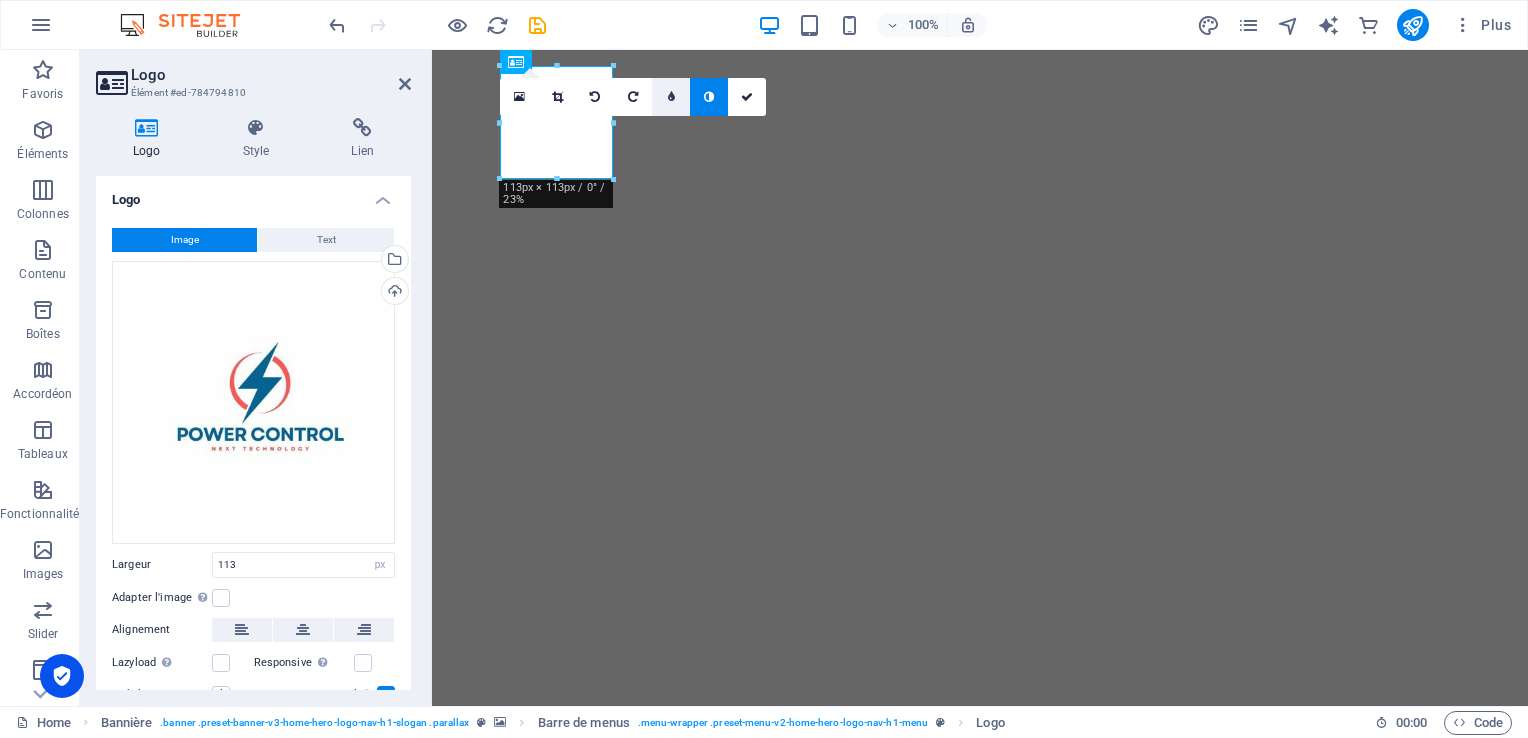 click at bounding box center (671, 97) 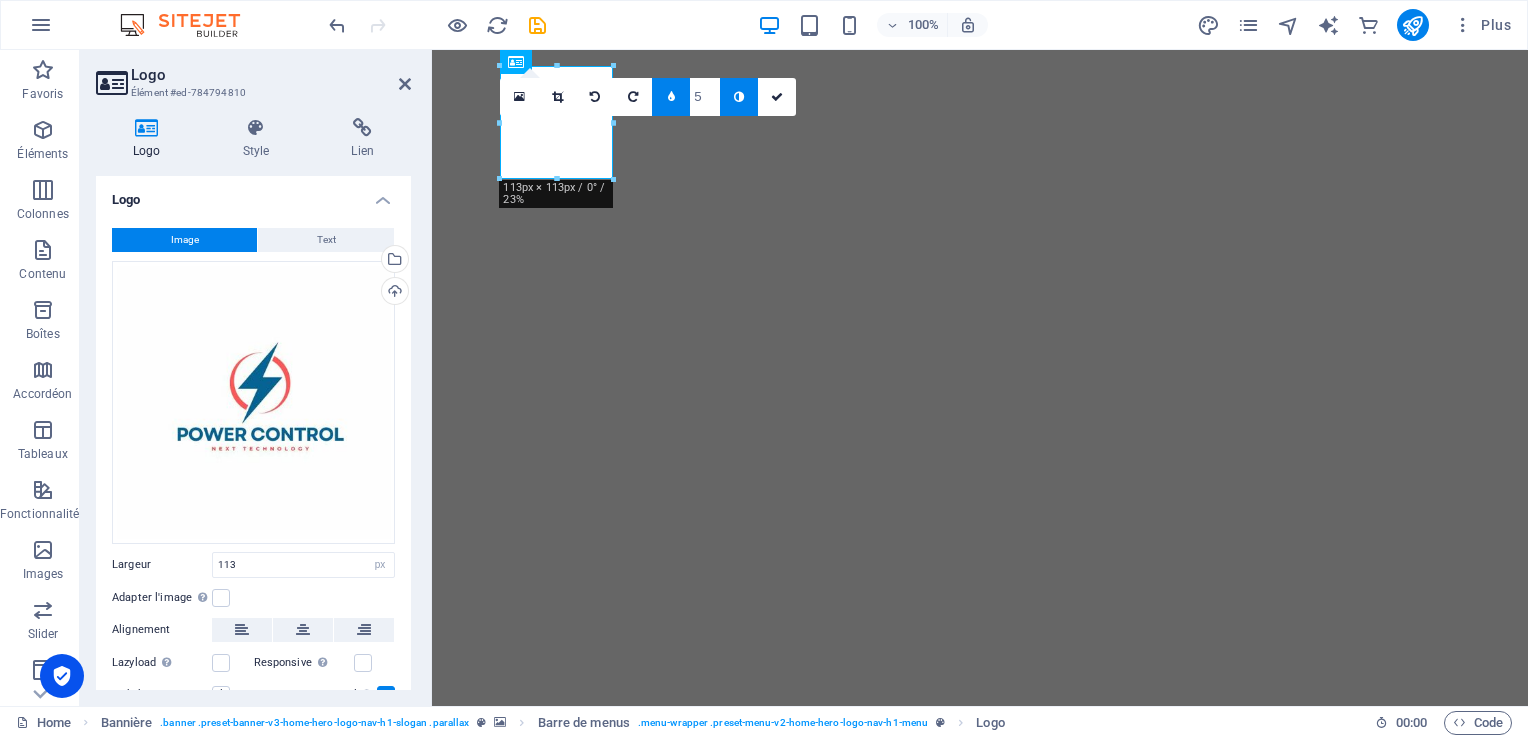 click at bounding box center (739, 97) 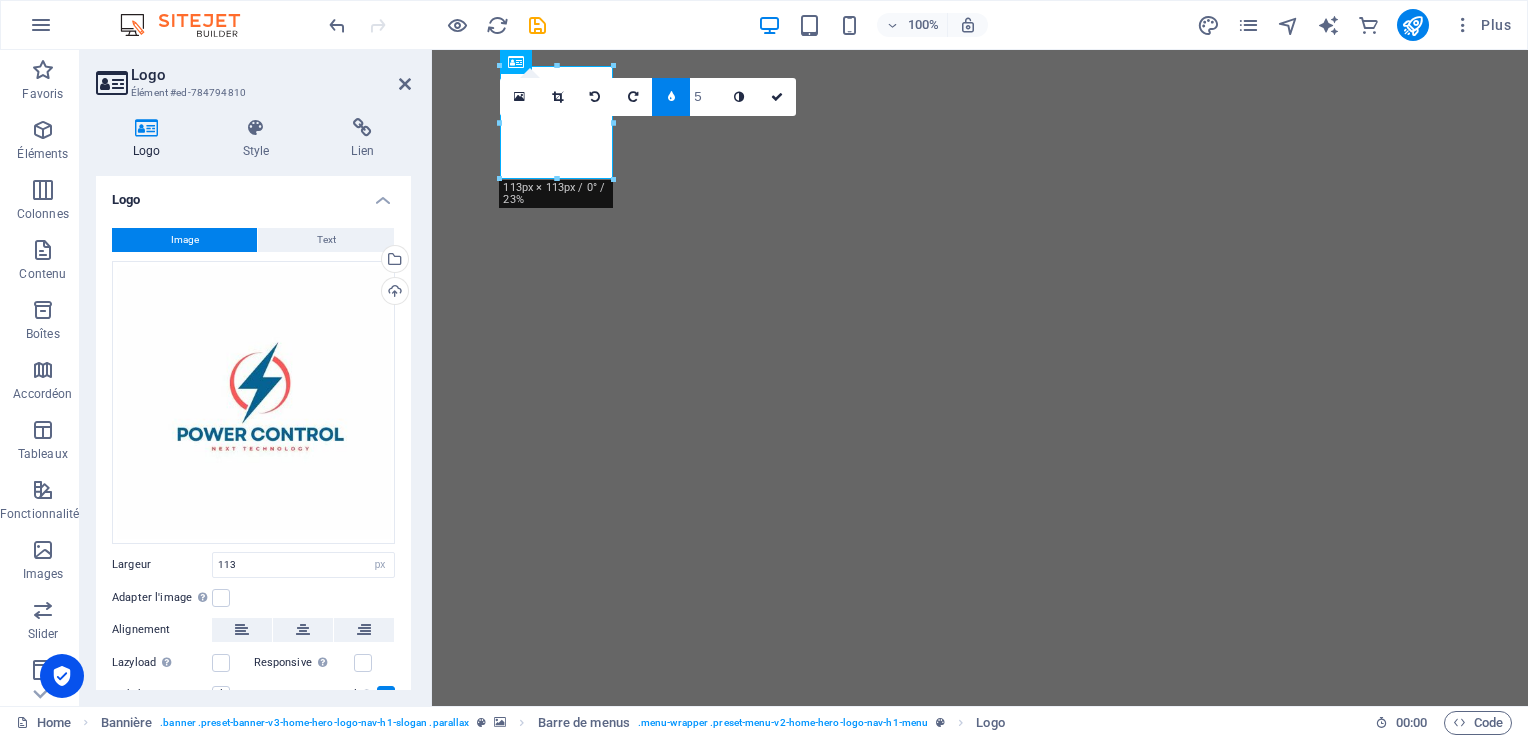 click at bounding box center [739, 97] 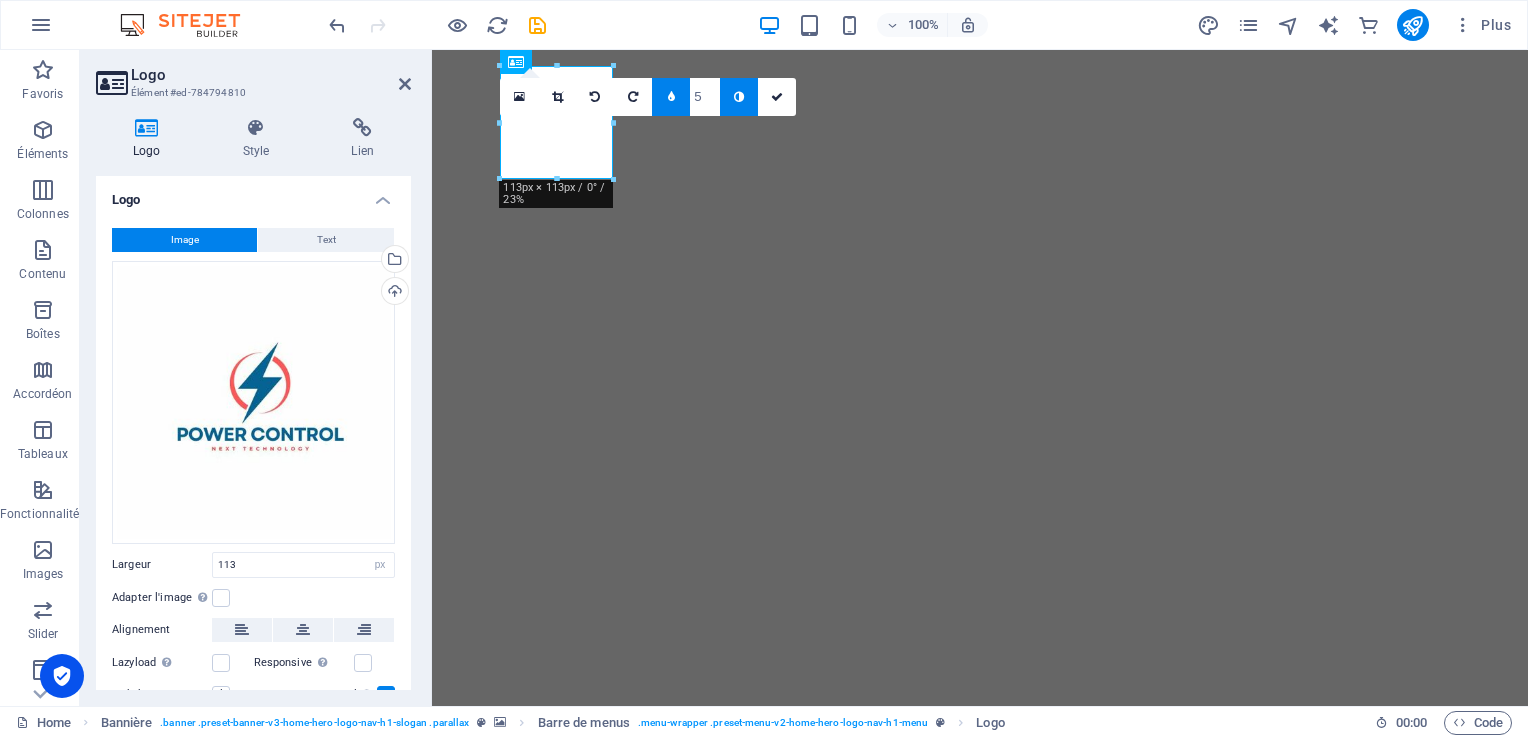 click at bounding box center [671, 97] 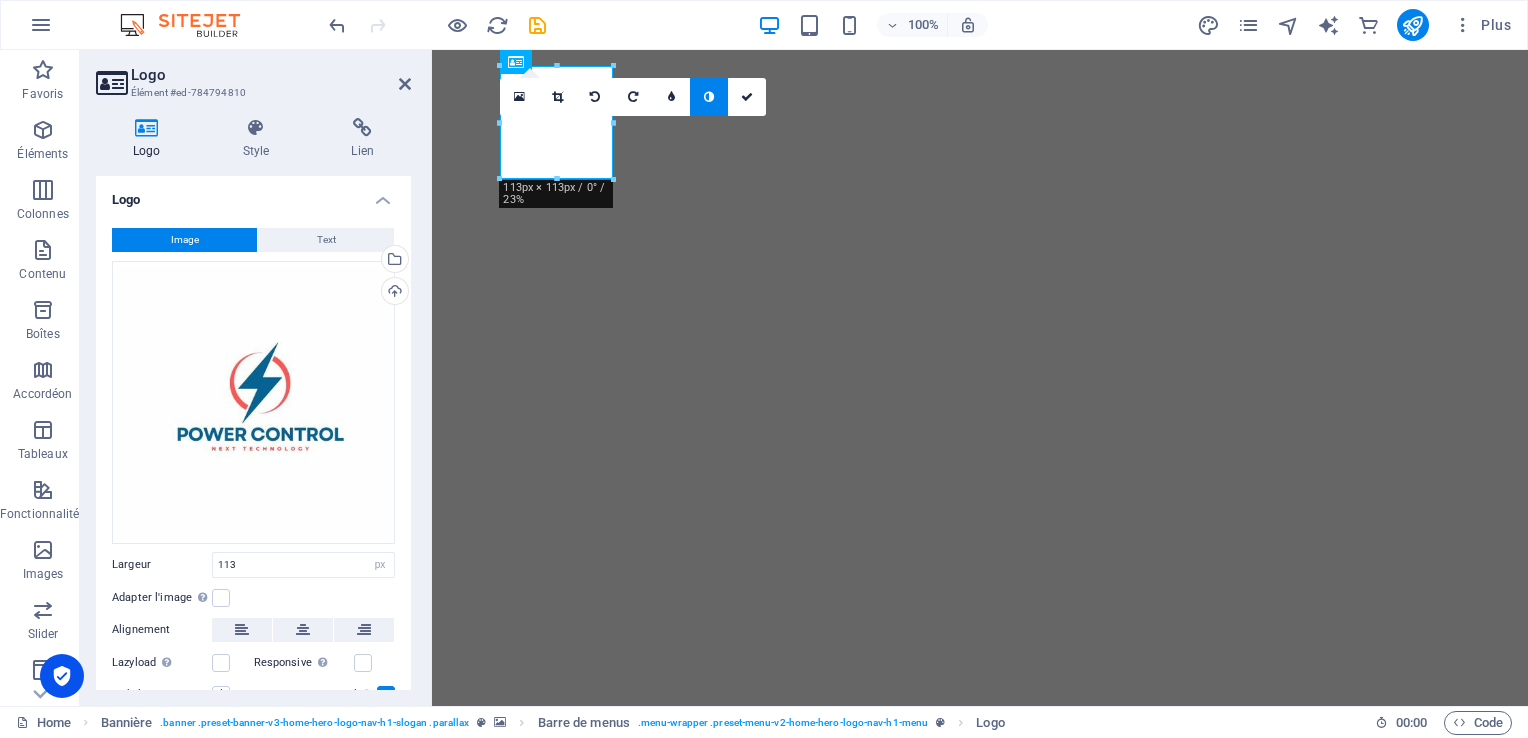 click at bounding box center (709, 97) 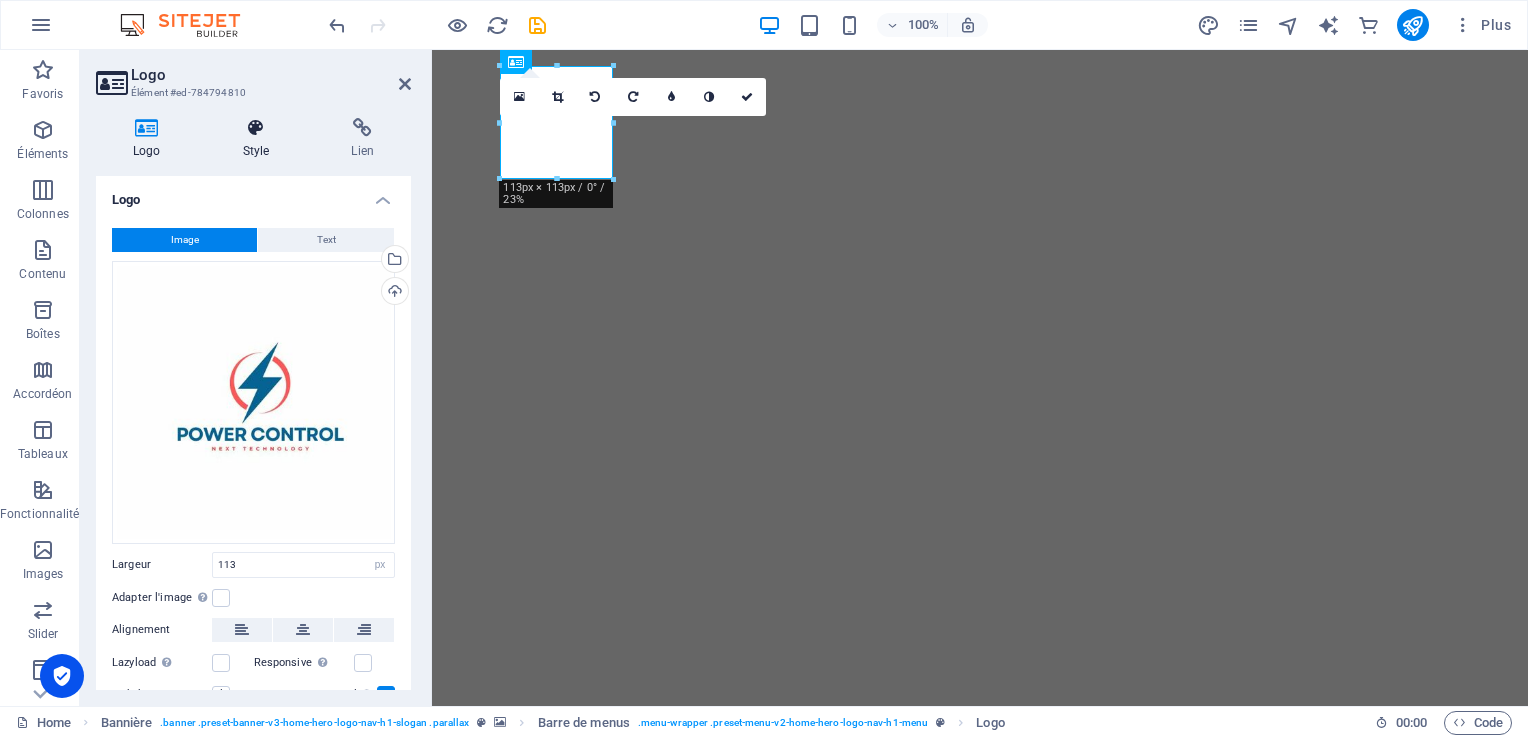 click at bounding box center (256, 128) 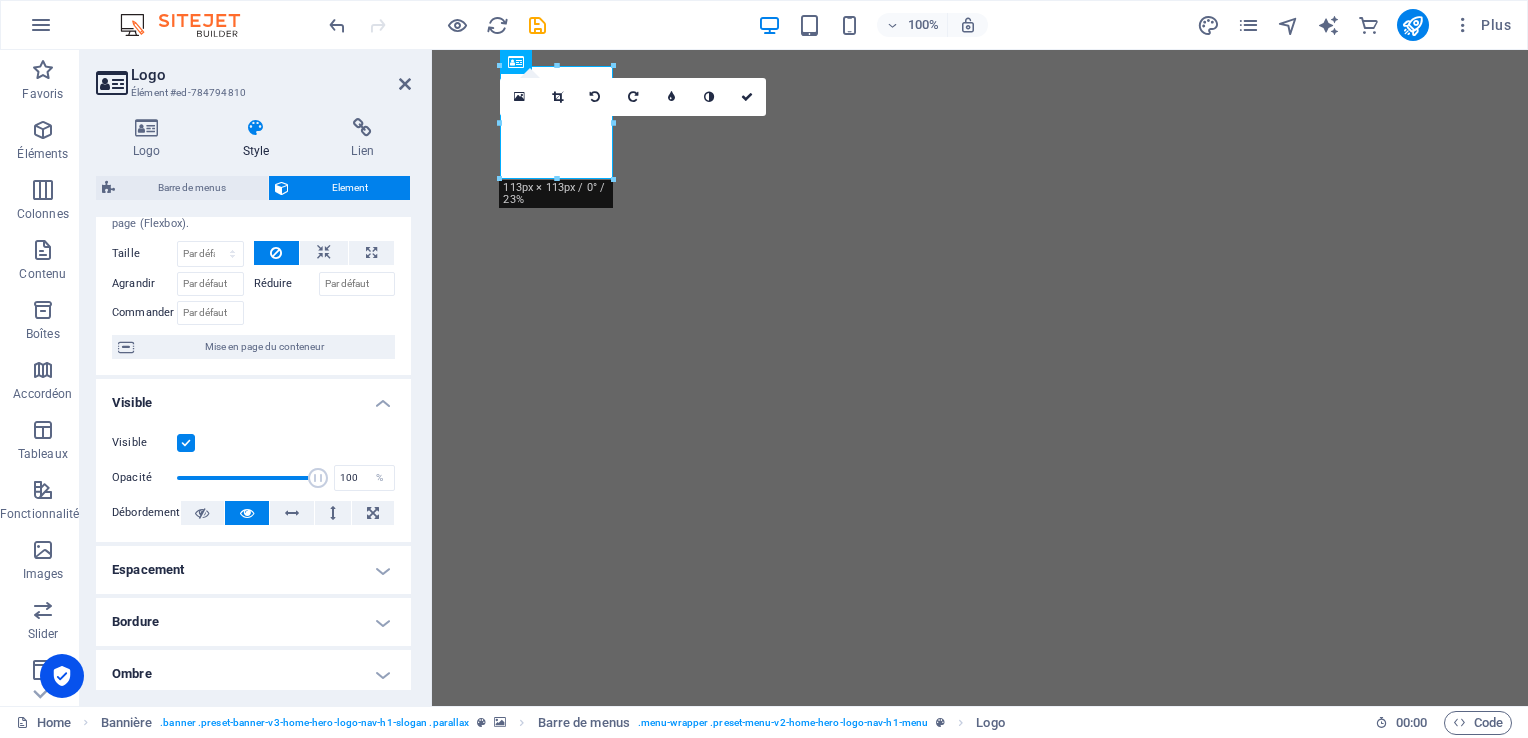 scroll, scrollTop: 0, scrollLeft: 0, axis: both 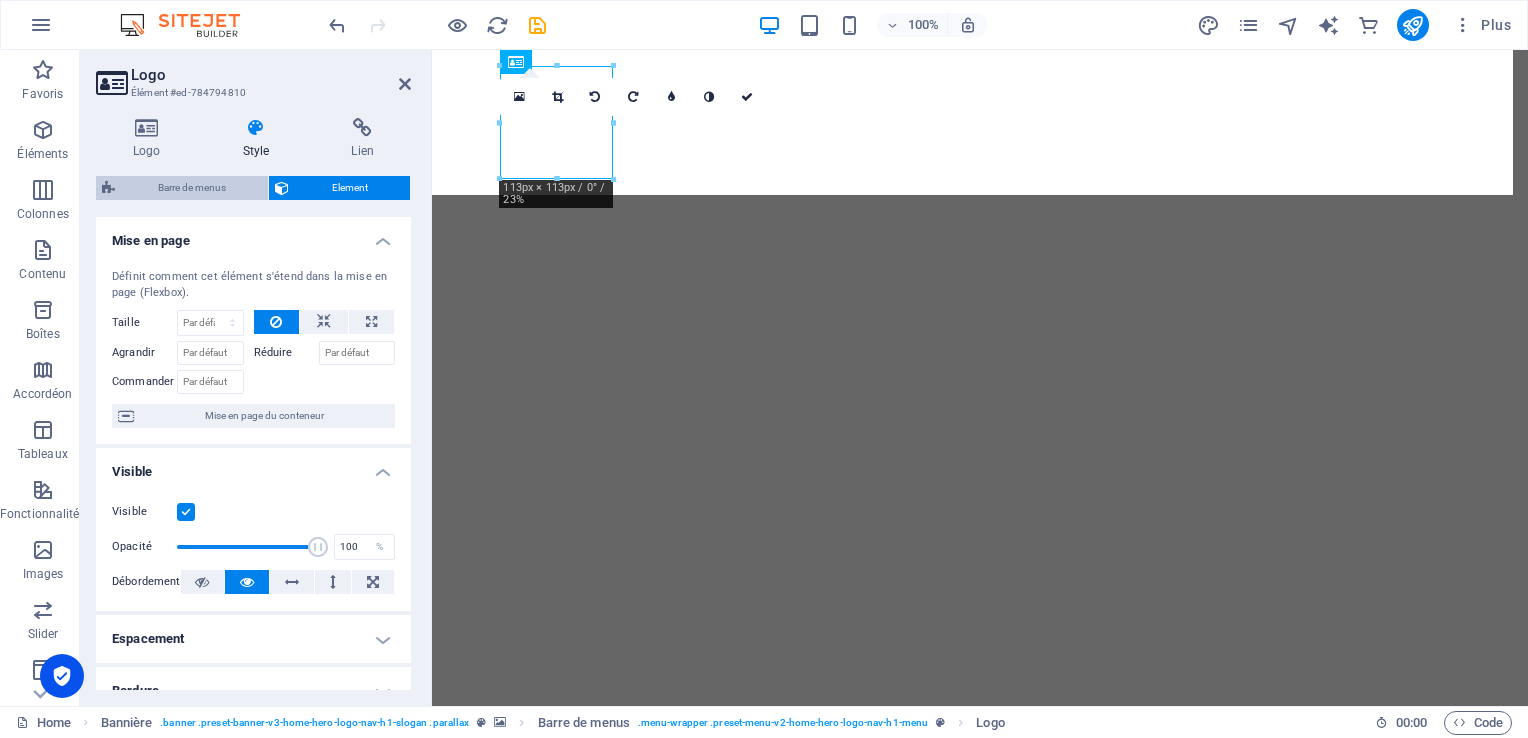 click on "Barre de menus" at bounding box center [191, 188] 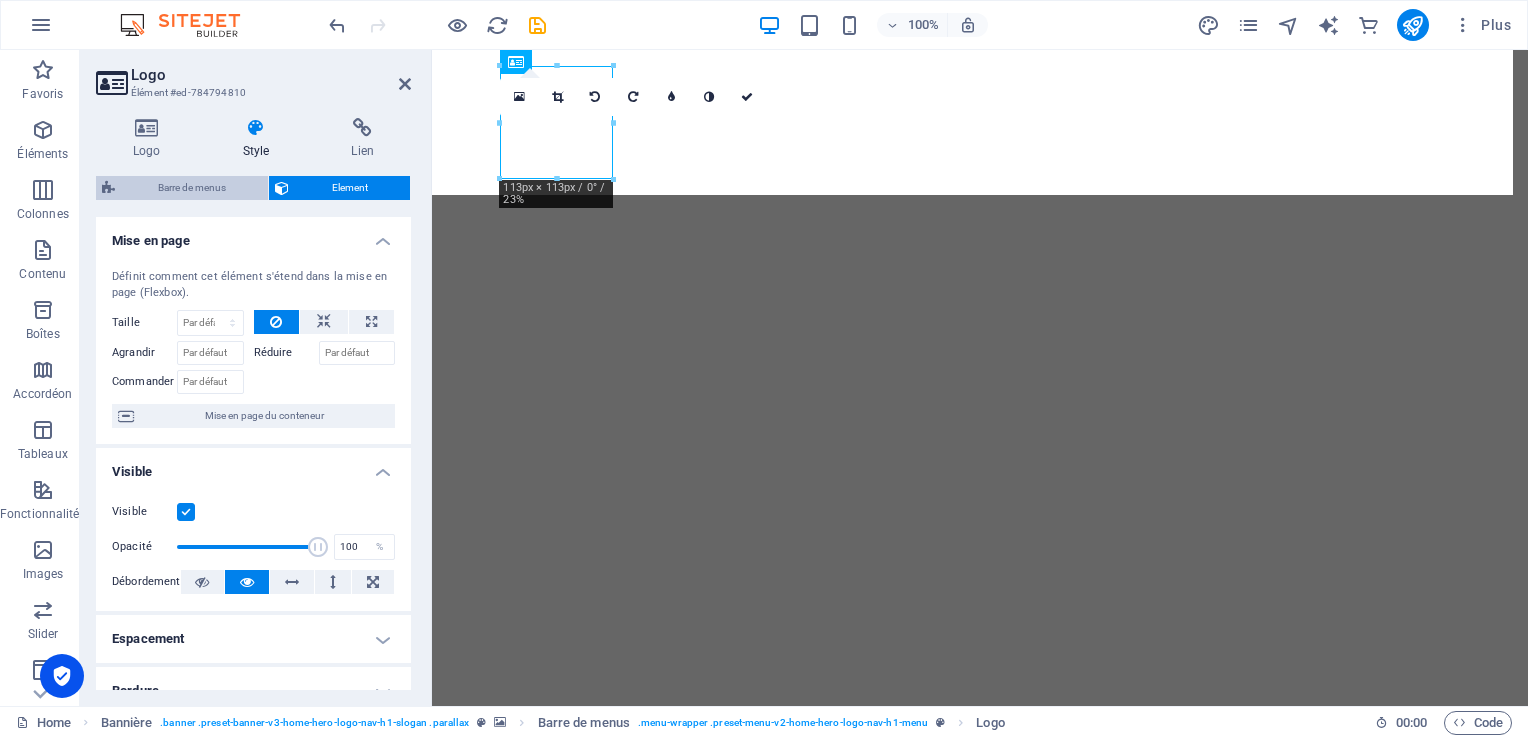 select on "rem" 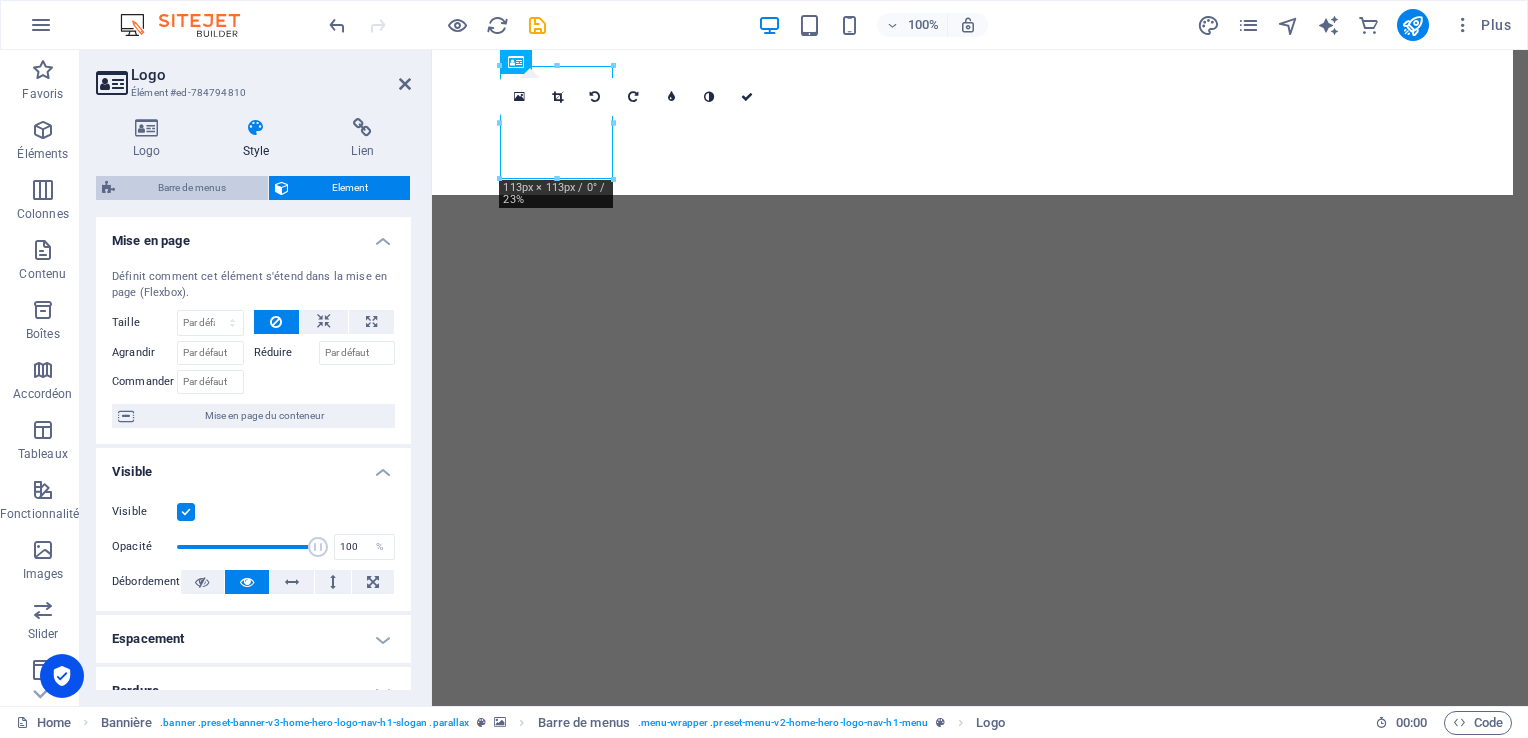 select on "preset-menu-v2-home-hero-logo-nav-h1-menu" 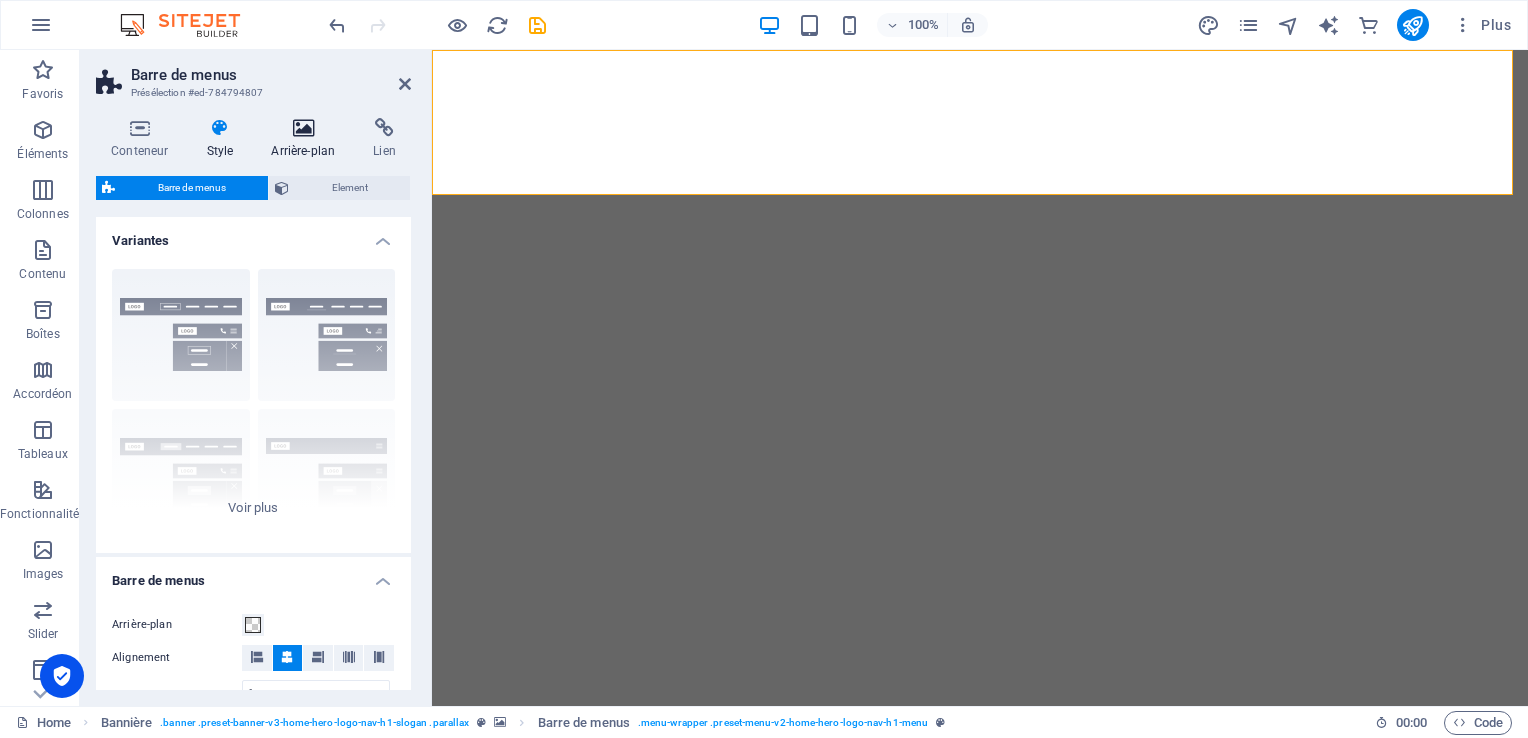 click at bounding box center [303, 128] 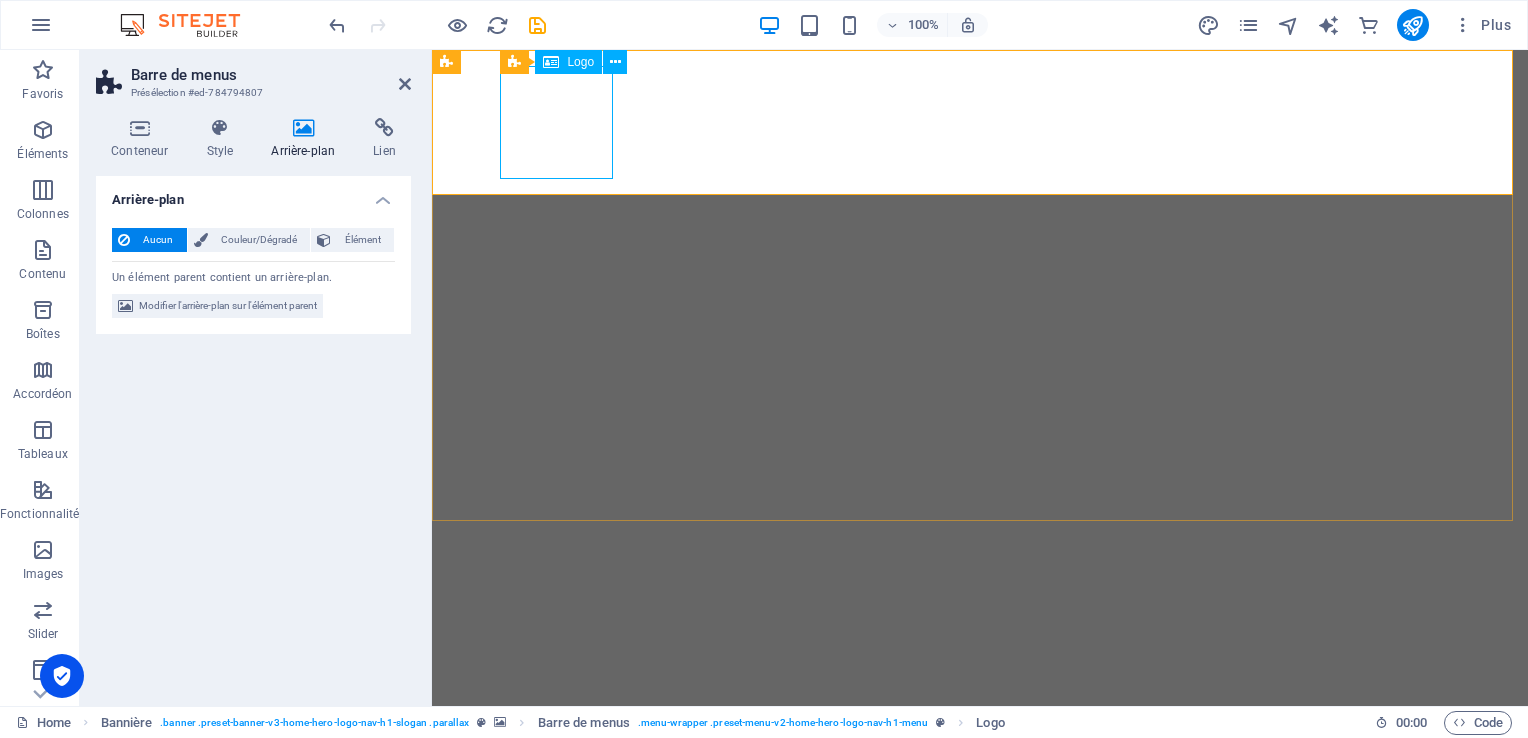 click on "Logo" at bounding box center [580, 62] 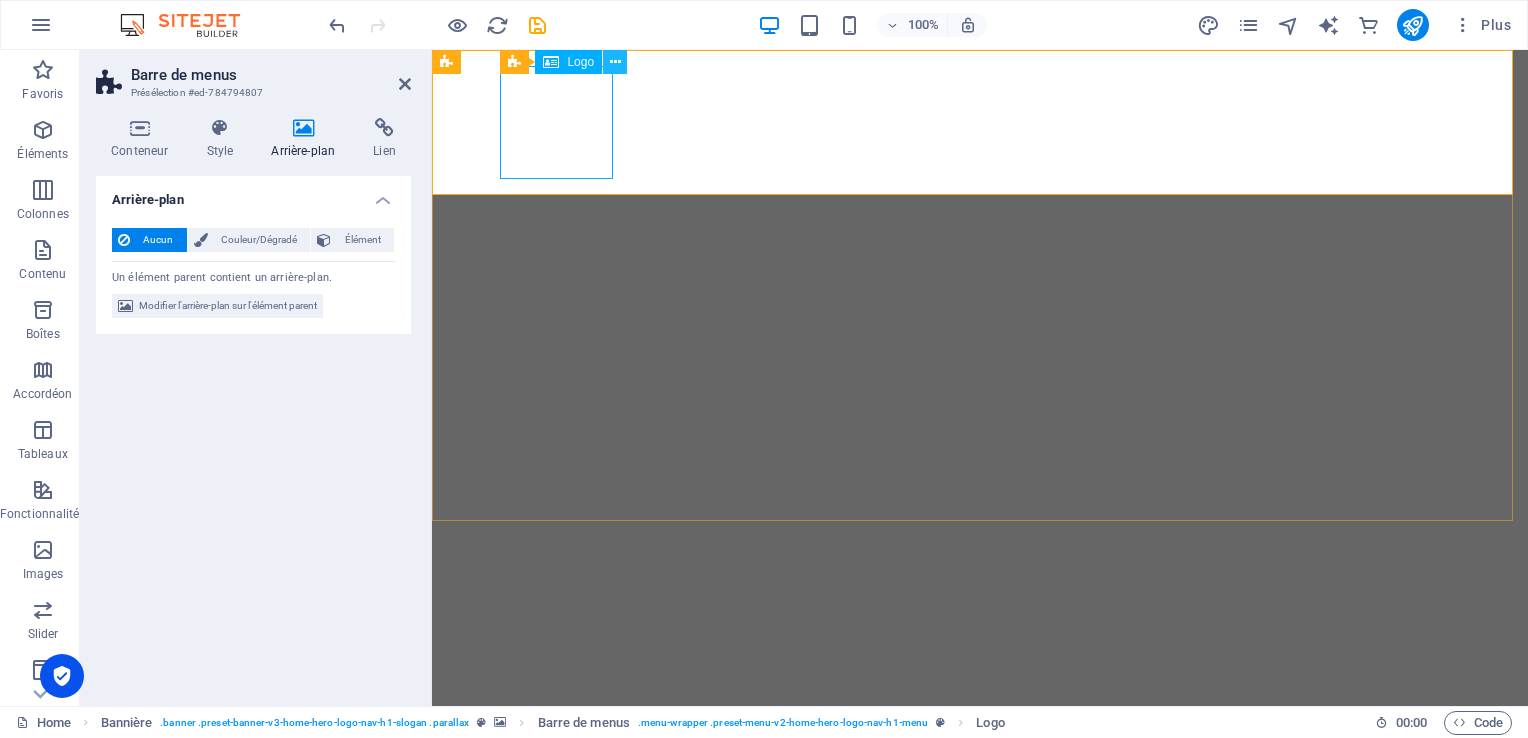 click at bounding box center [615, 62] 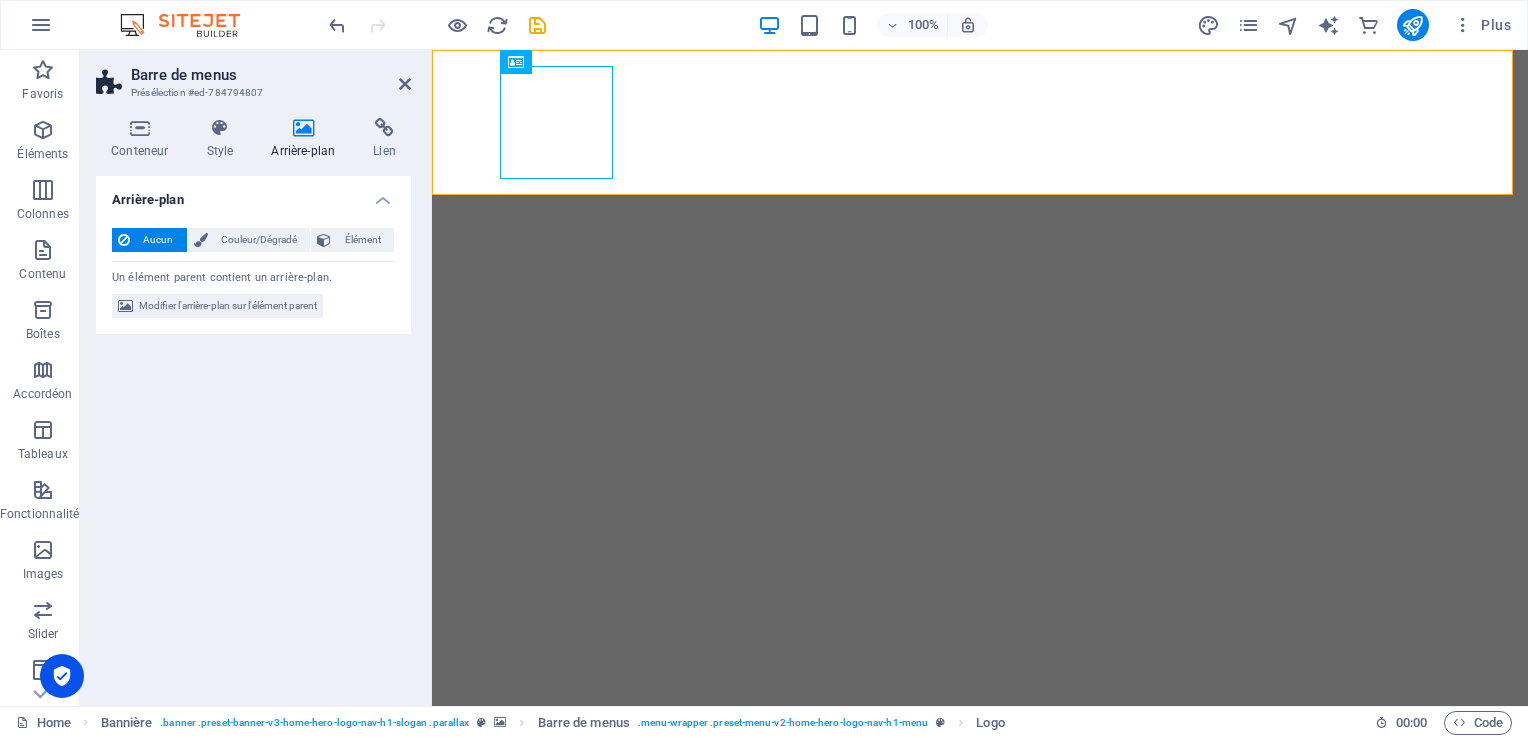 click on "Barre de menus Présélection #ed-784794807" at bounding box center (253, 76) 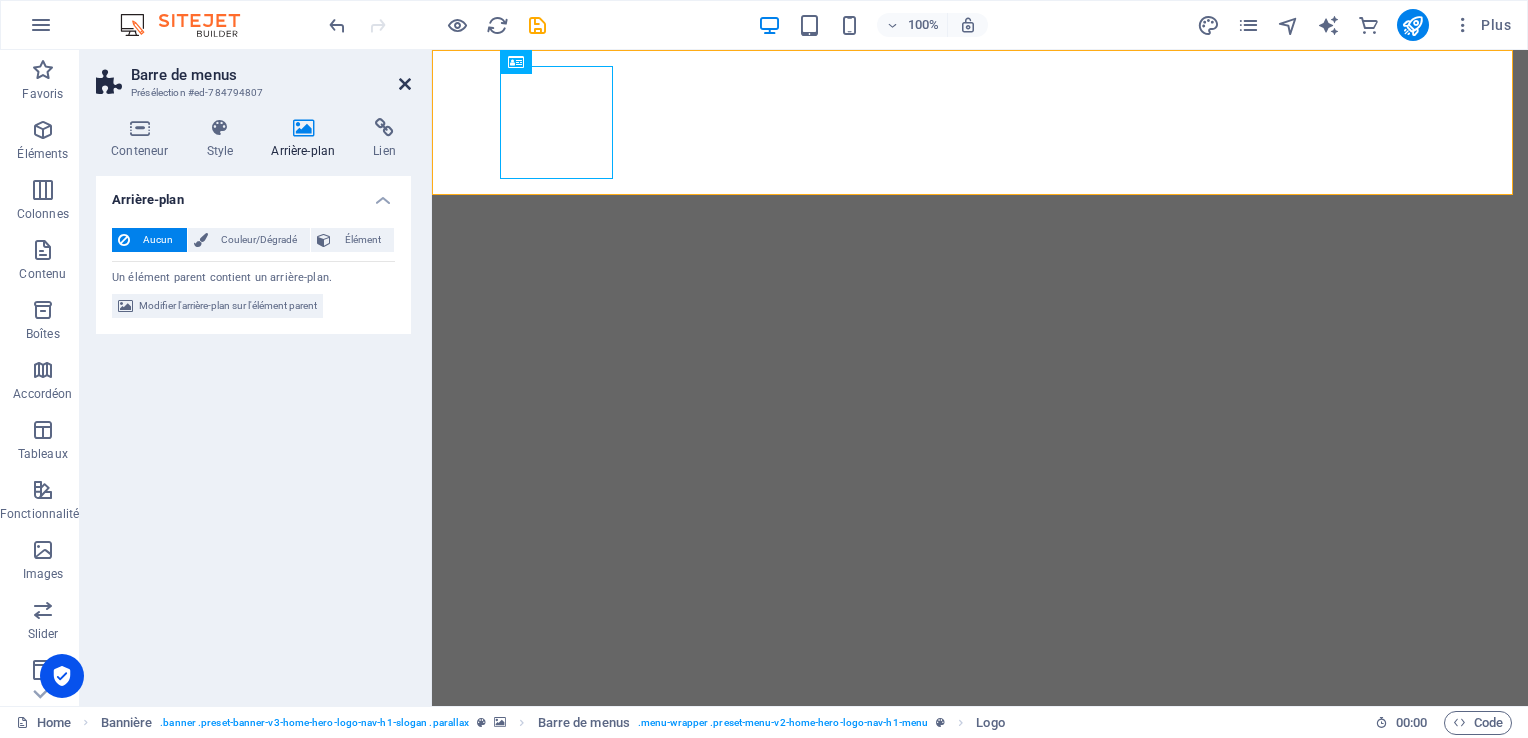 click at bounding box center [405, 84] 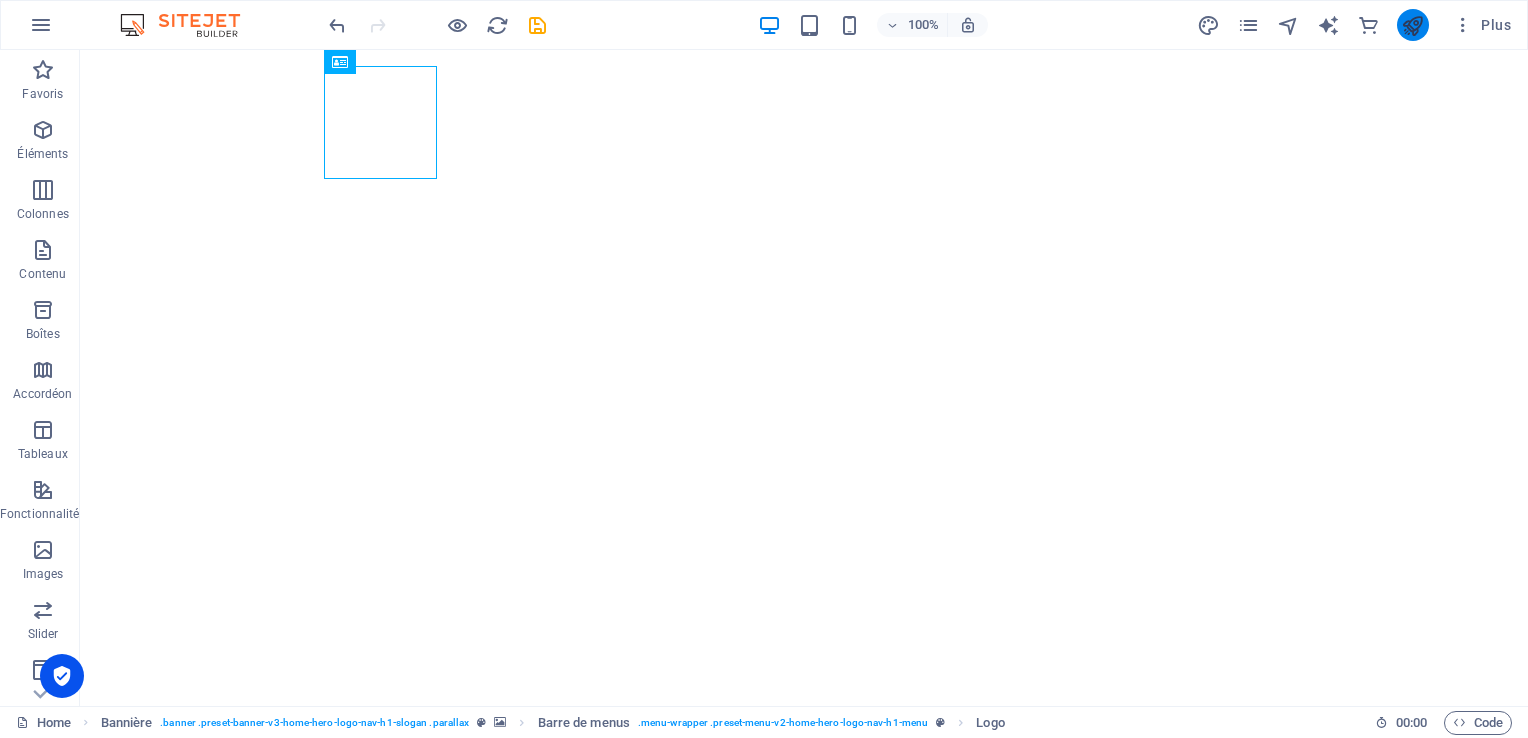 click at bounding box center [1413, 25] 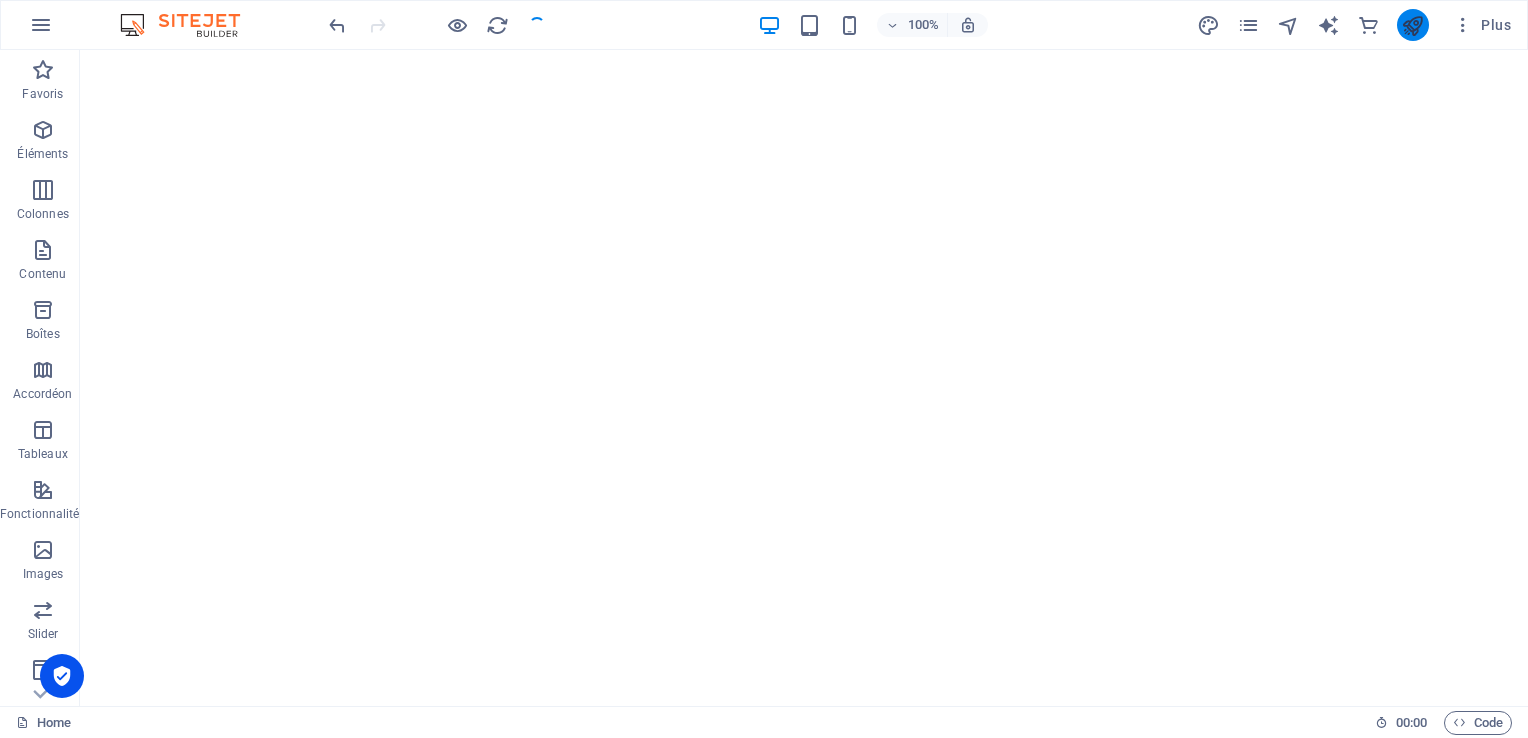 click at bounding box center [1413, 25] 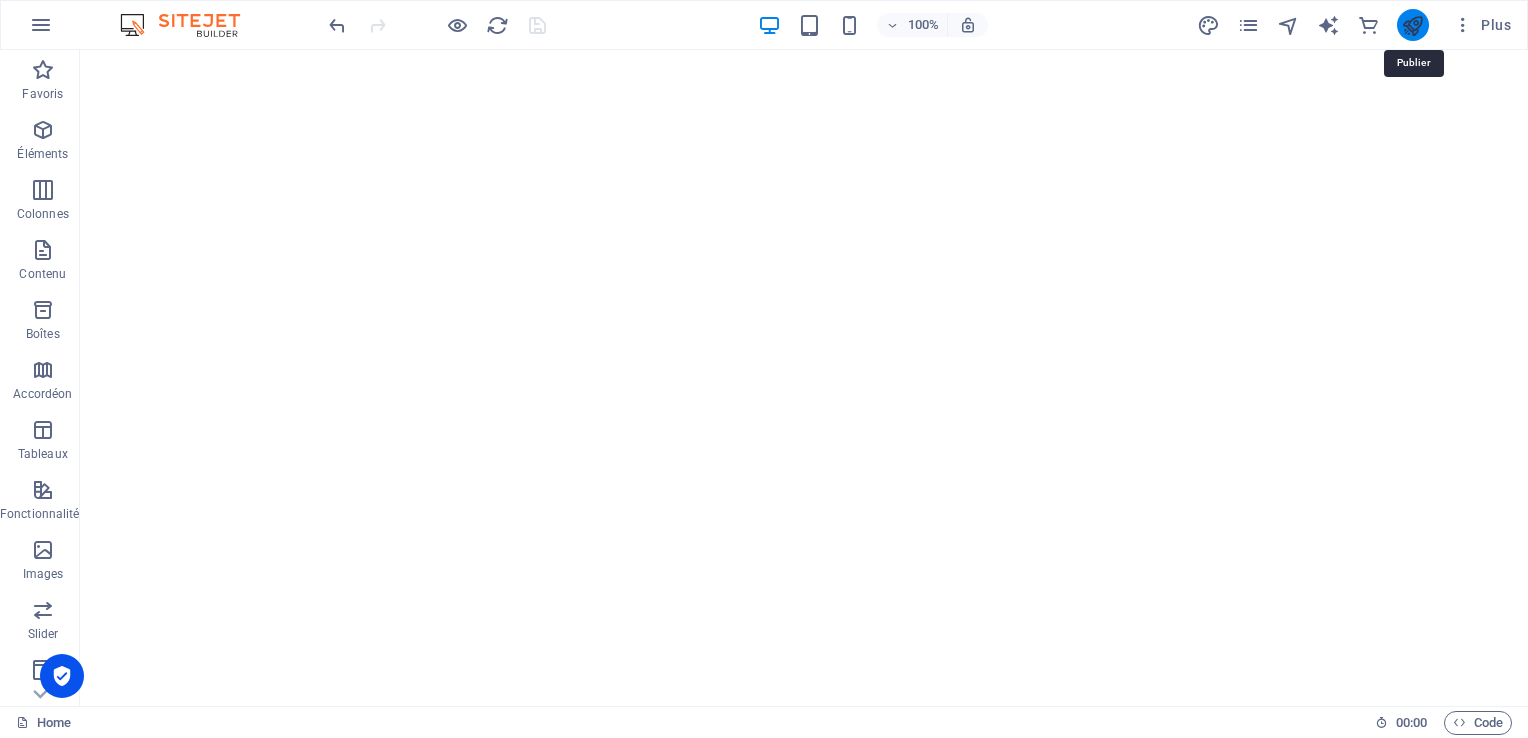 click at bounding box center [1412, 25] 